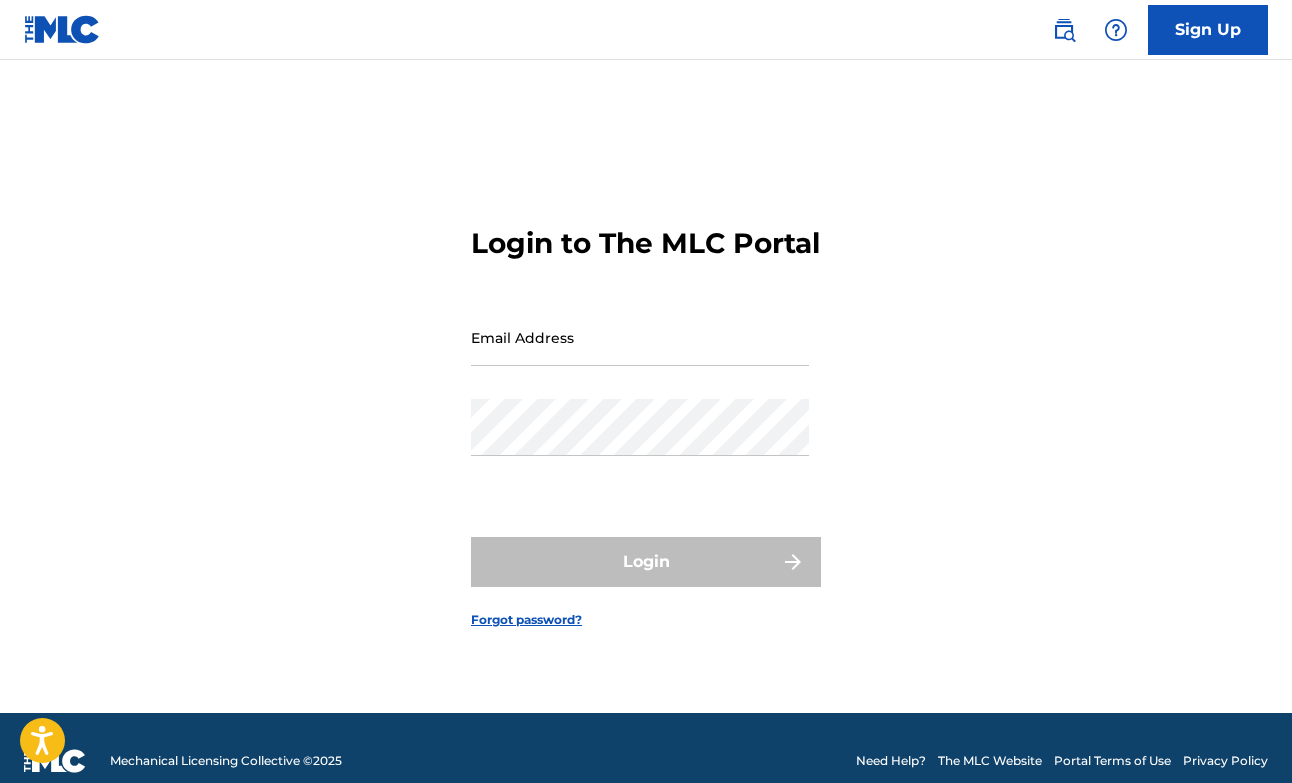 scroll, scrollTop: 0, scrollLeft: 0, axis: both 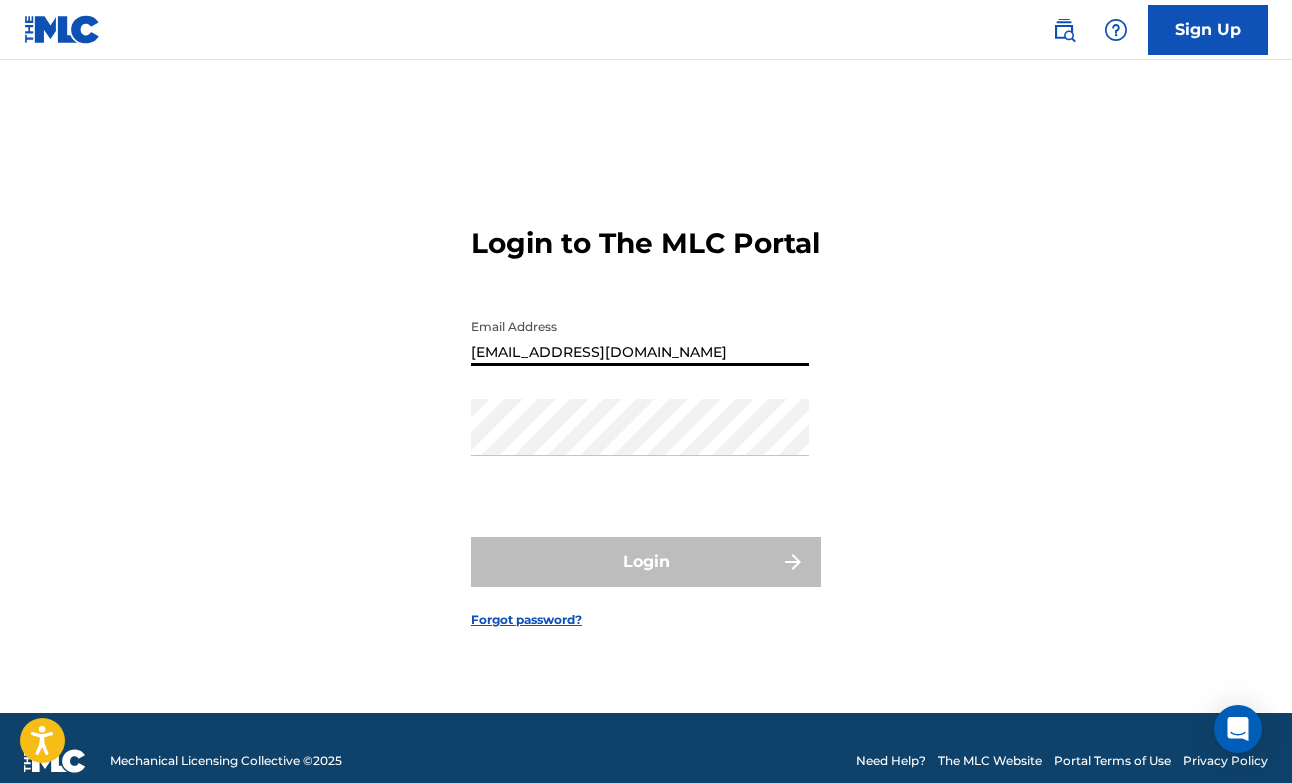 type on "[EMAIL_ADDRESS][DOMAIN_NAME]" 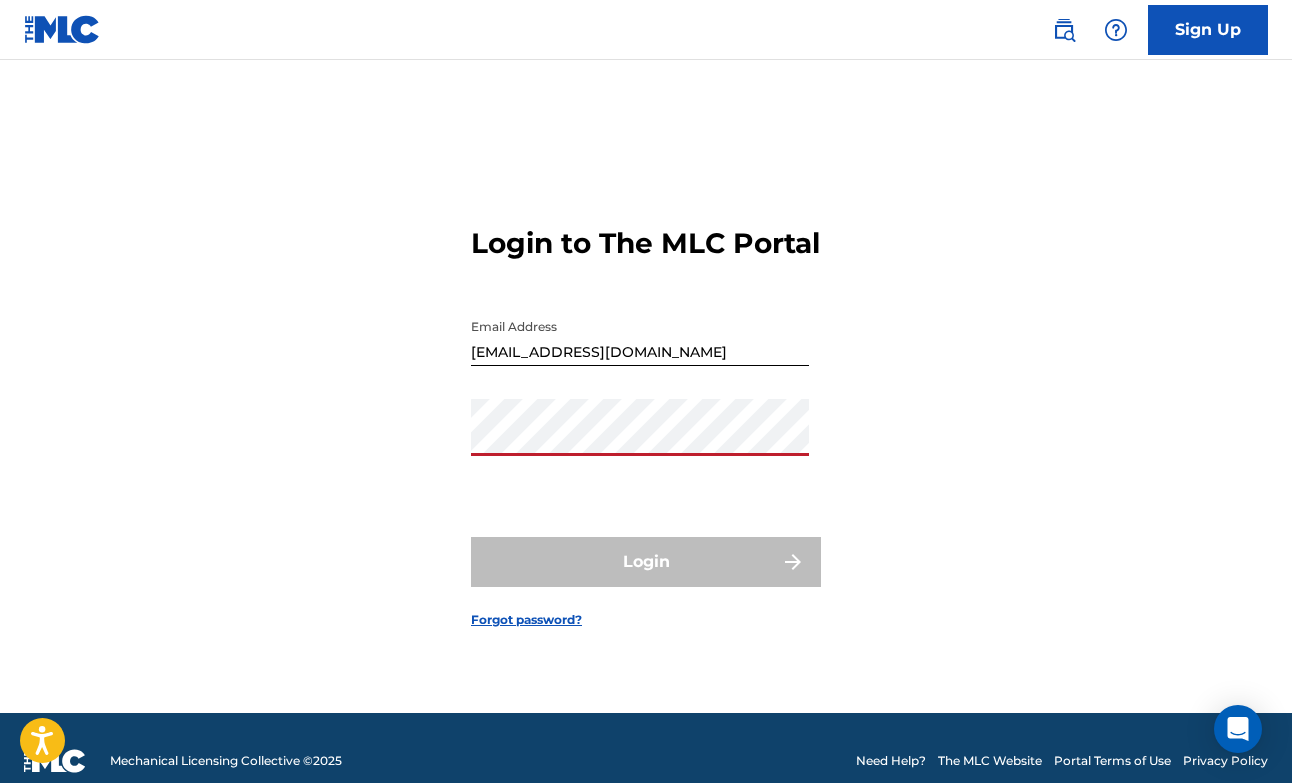 click on "Forgot password?" at bounding box center (526, 620) 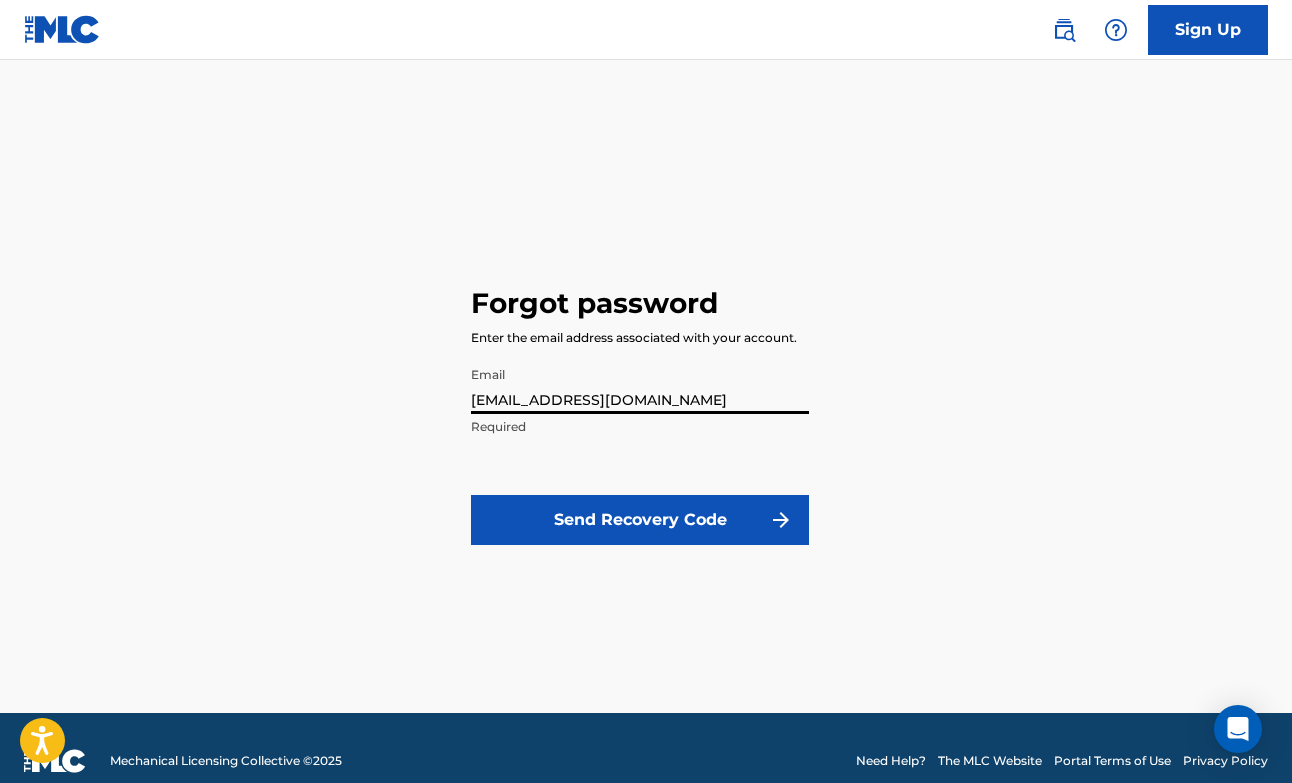 type on "[EMAIL_ADDRESS][DOMAIN_NAME]" 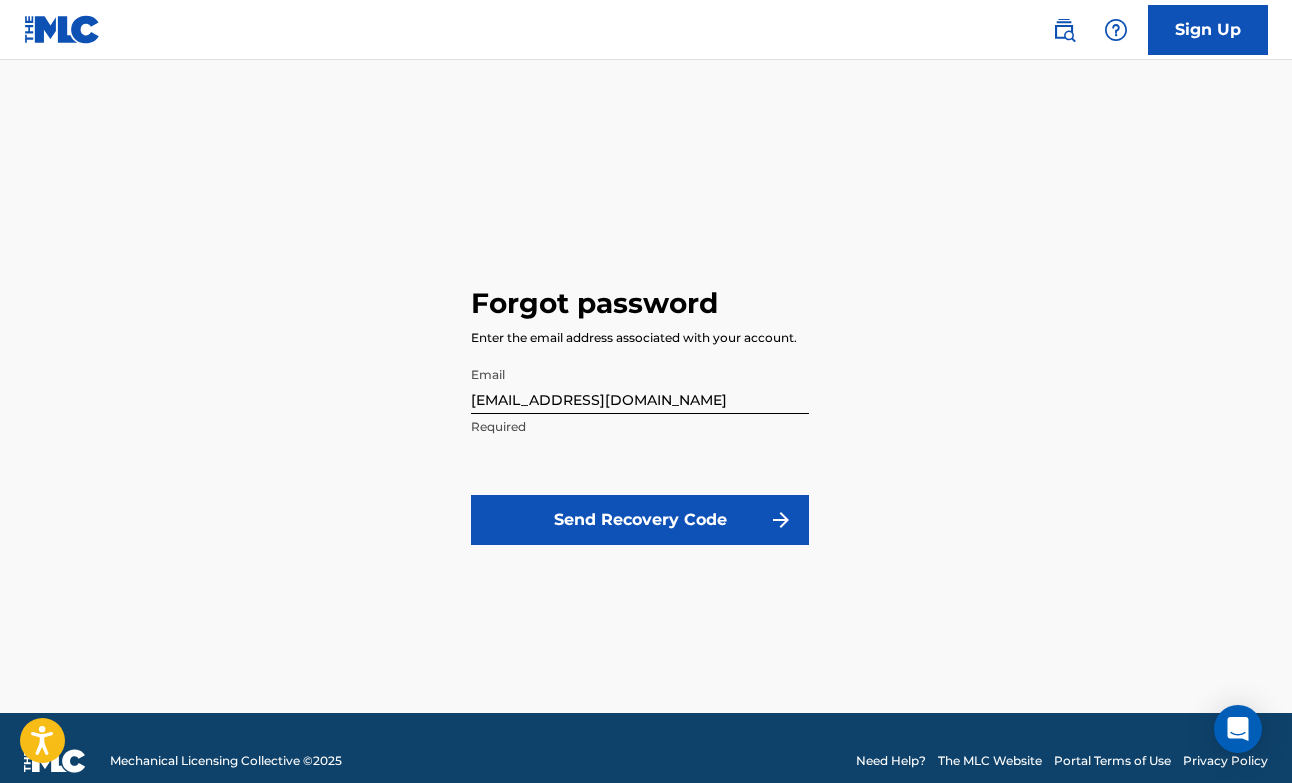 click on "Send Recovery Code" at bounding box center (640, 520) 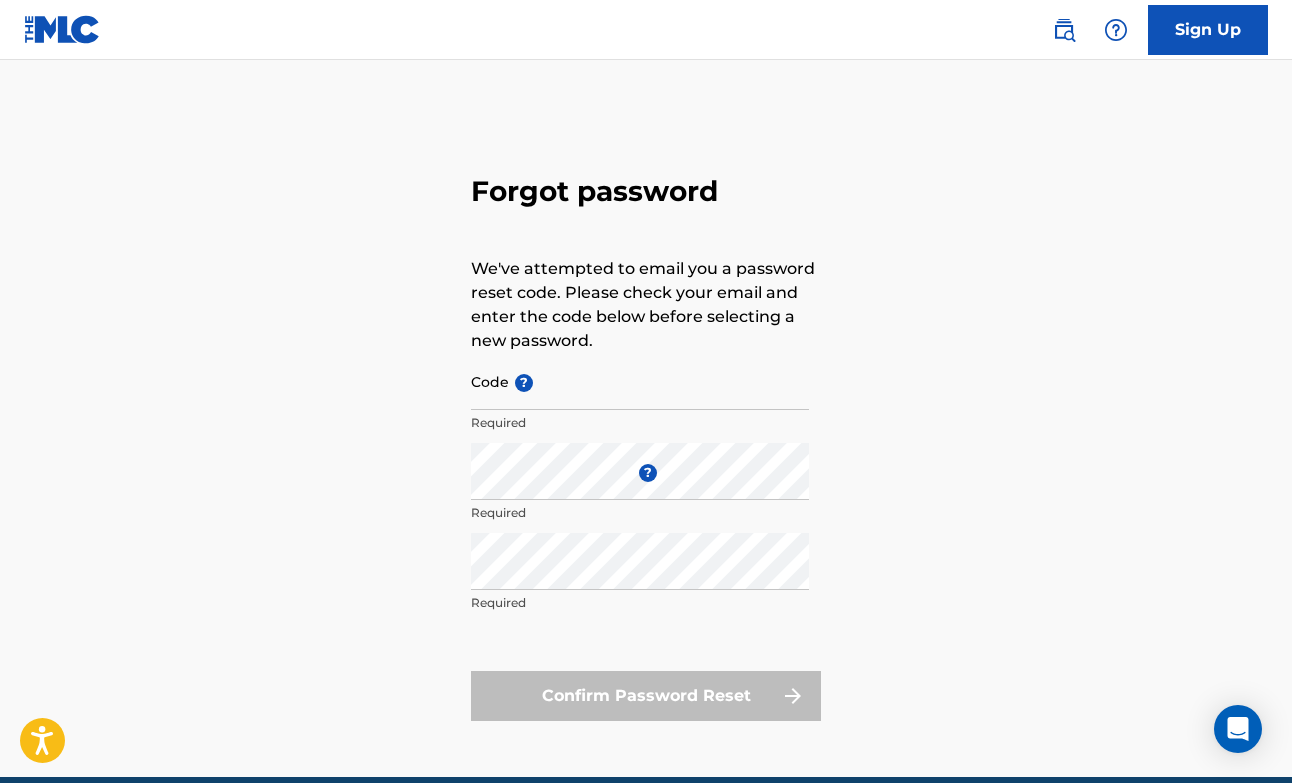 click on "Code ?" at bounding box center (640, 381) 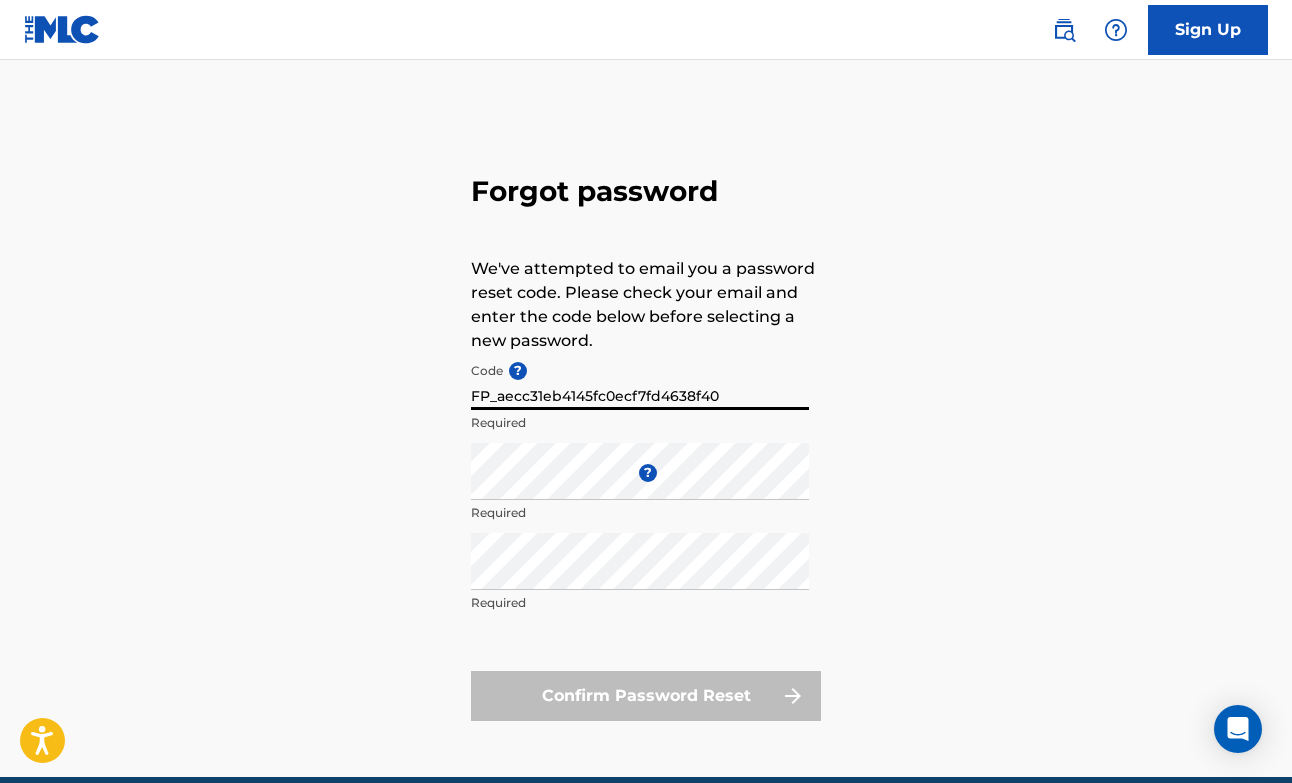 type on "FP_aecc31eb4145fc0ecf7fd4638f40" 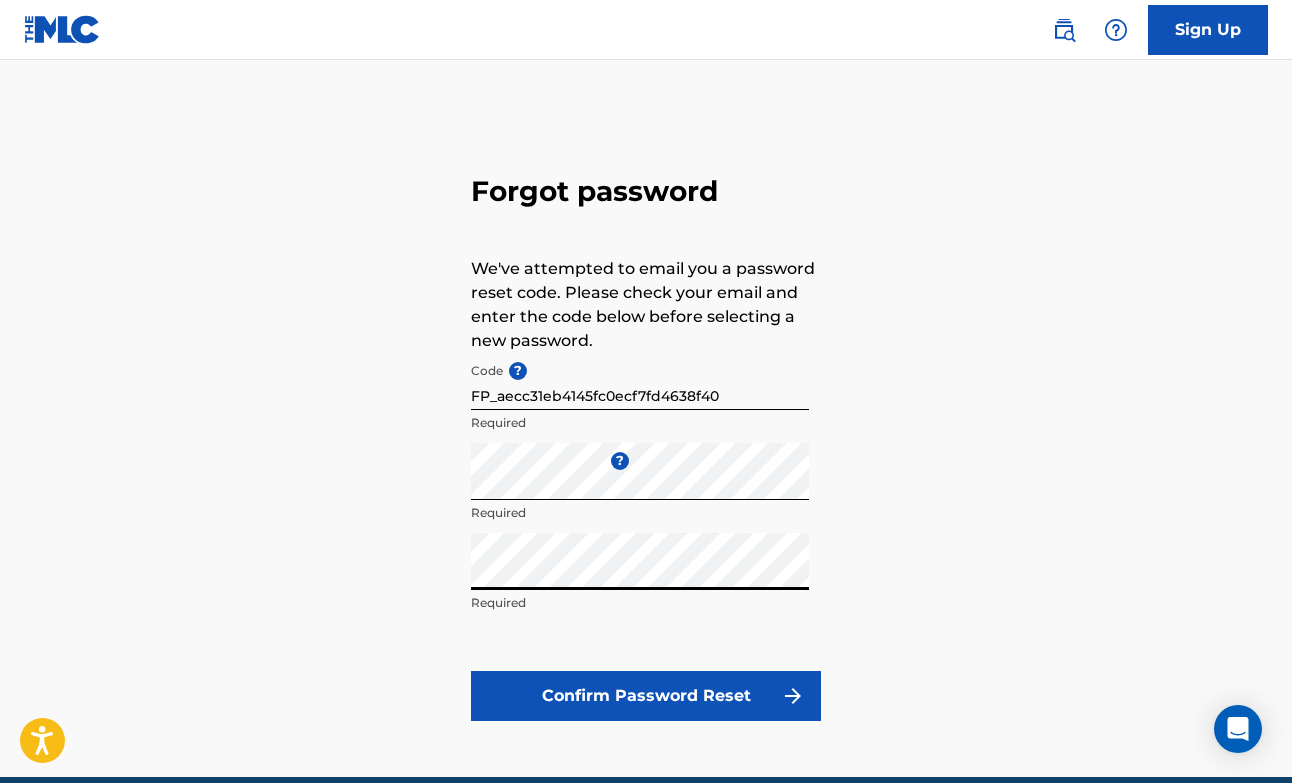 click on "Confirm Password Reset" at bounding box center (646, 696) 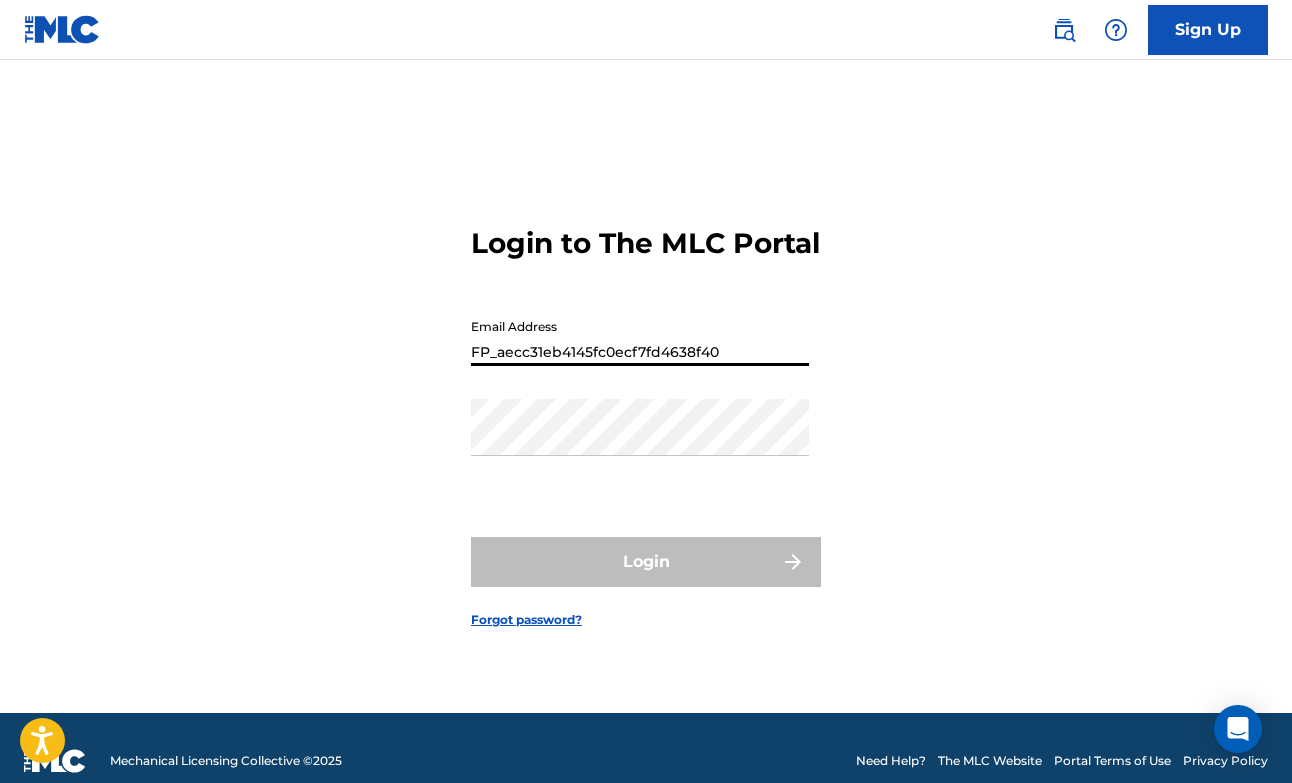 click on "Login" at bounding box center [646, 562] 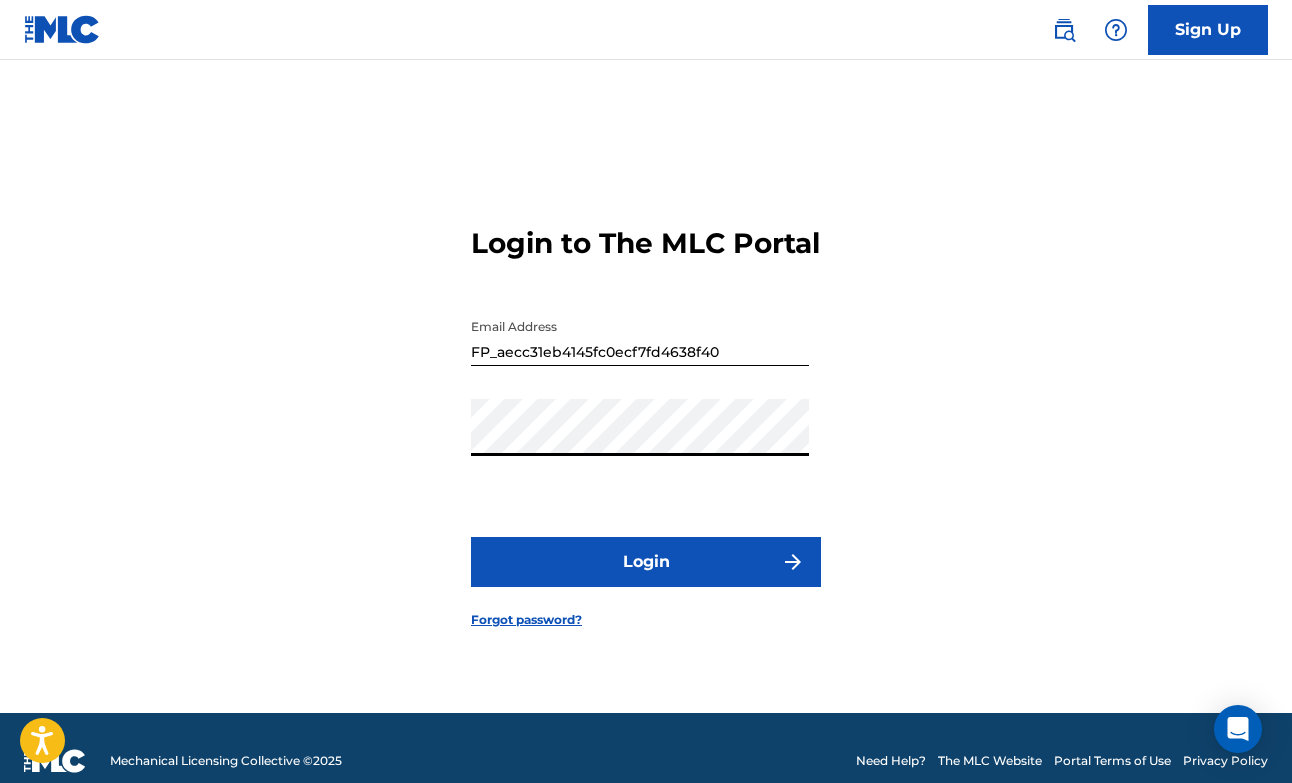 click on "FP_aecc31eb4145fc0ecf7fd4638f40" at bounding box center [640, 337] 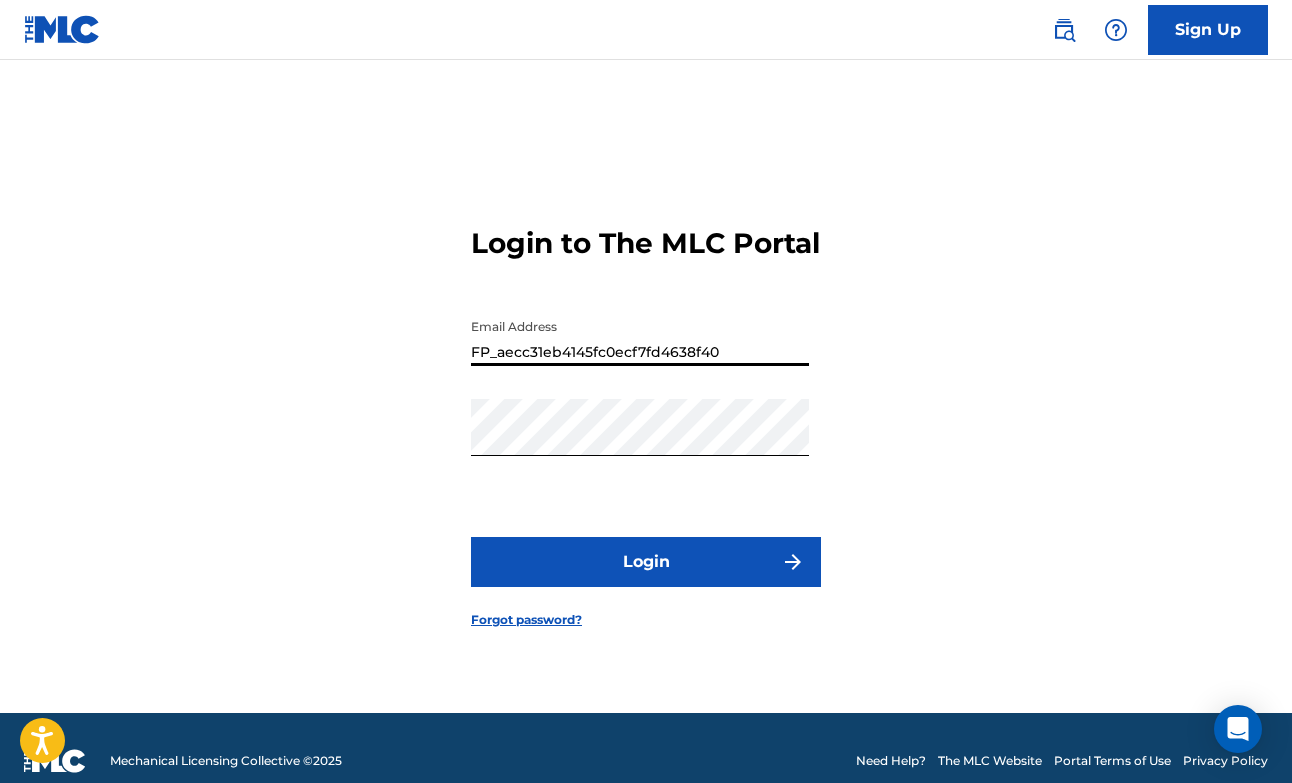 click on "FP_aecc31eb4145fc0ecf7fd4638f40" at bounding box center [640, 337] 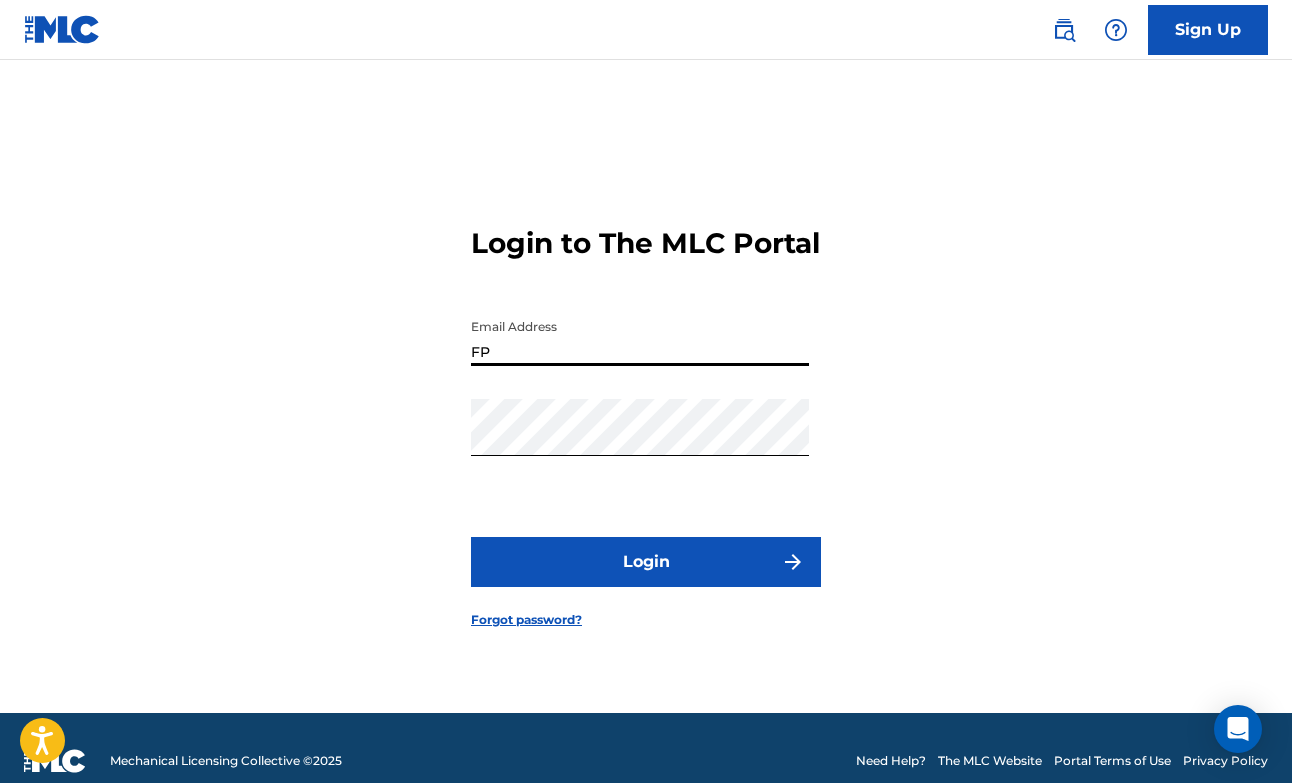 type on "F" 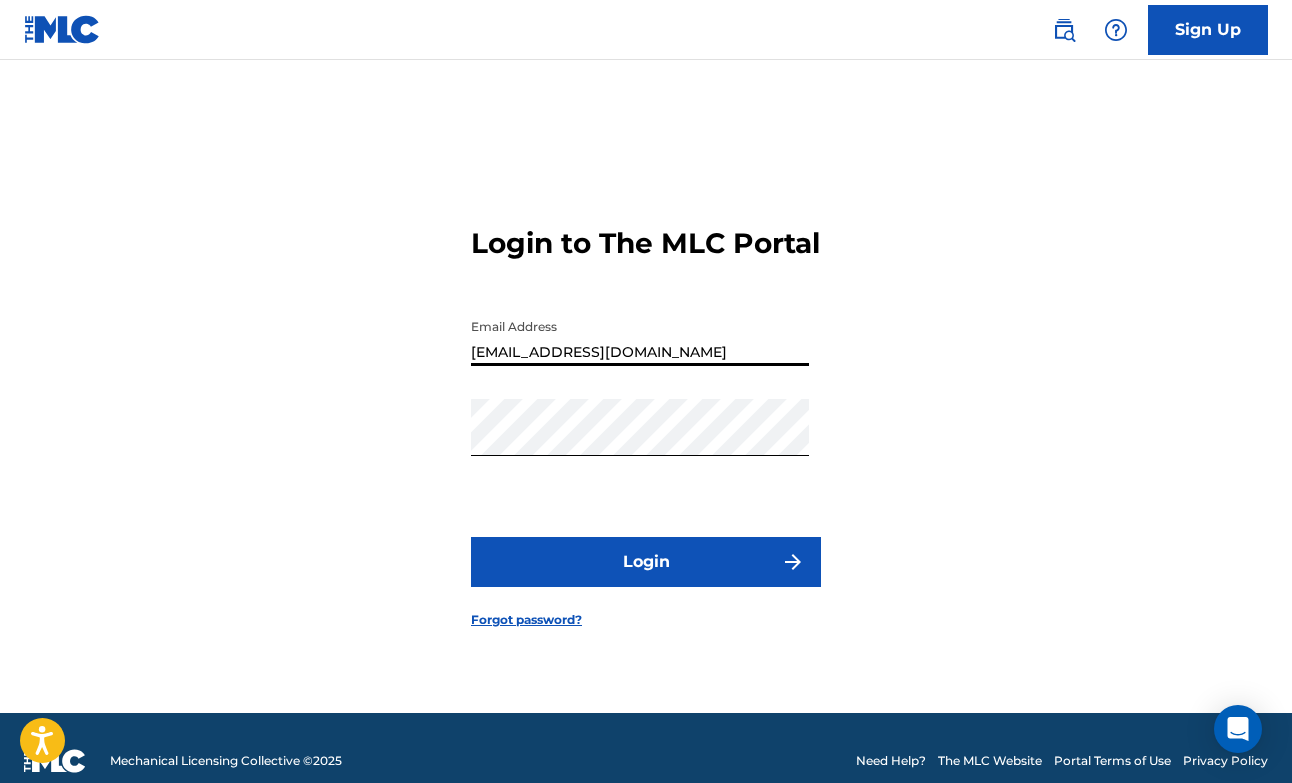 type on "[EMAIL_ADDRESS][DOMAIN_NAME]" 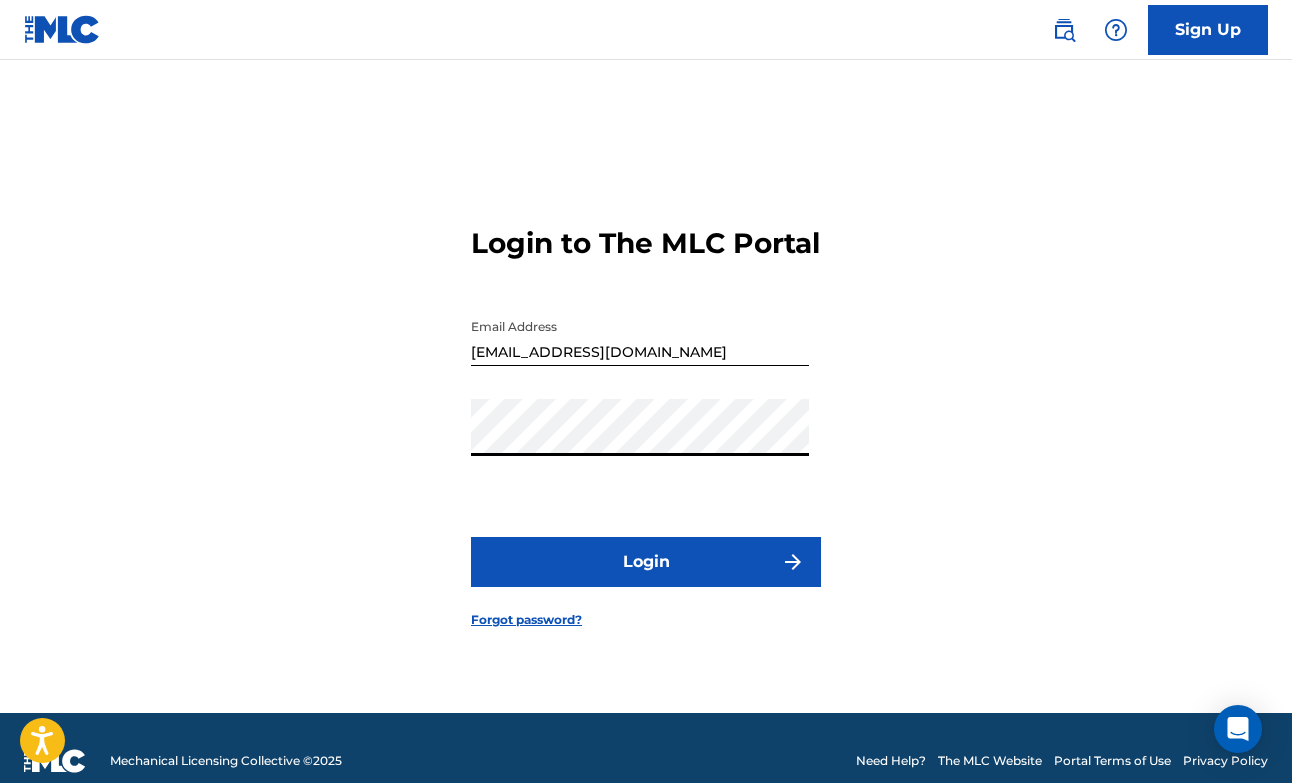 click on "Login" at bounding box center [646, 562] 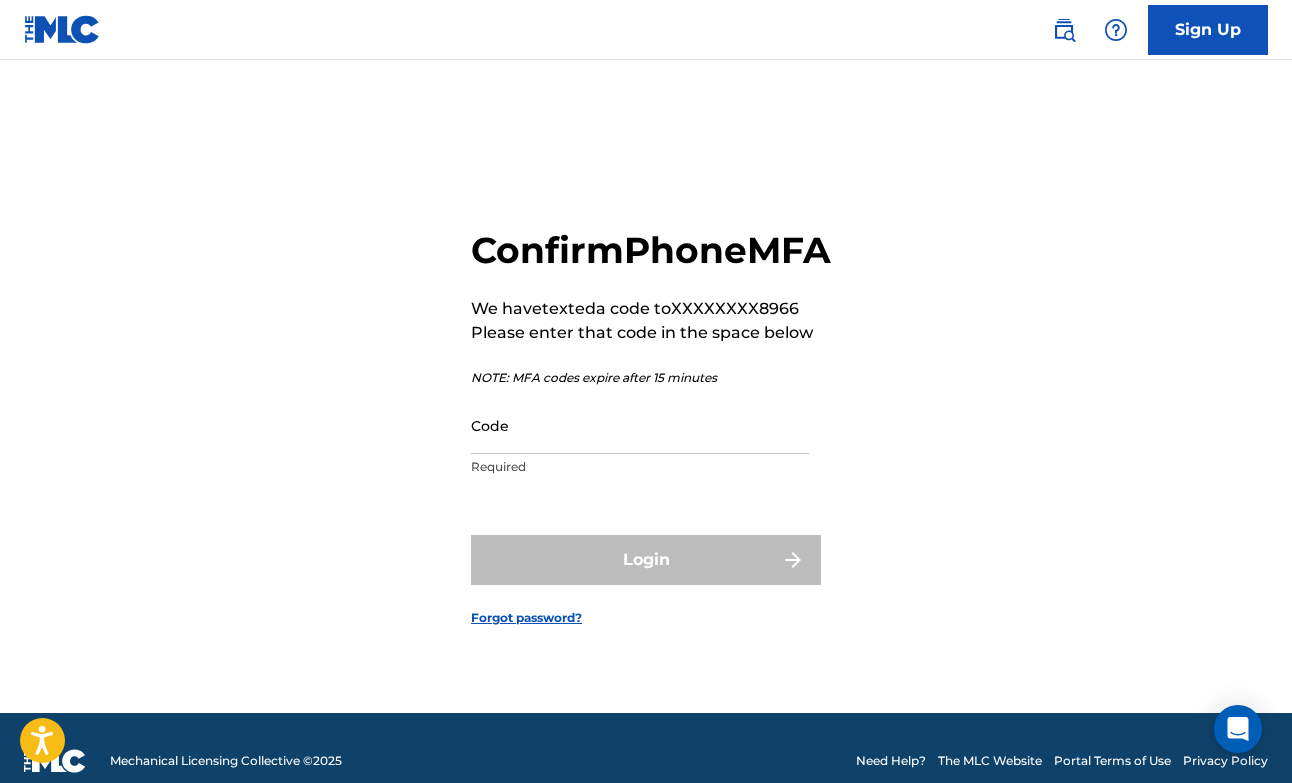 click on "Forgot password?" at bounding box center [526, 618] 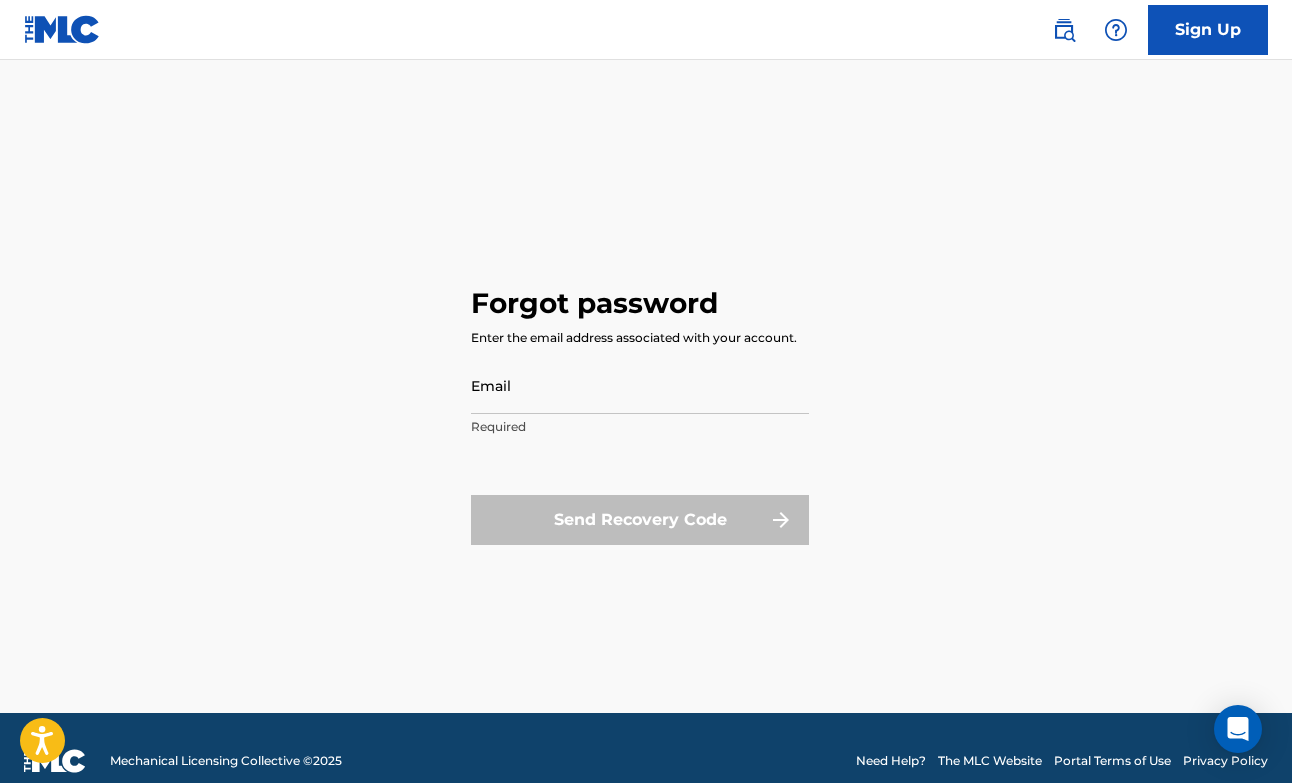 click at bounding box center (1064, 30) 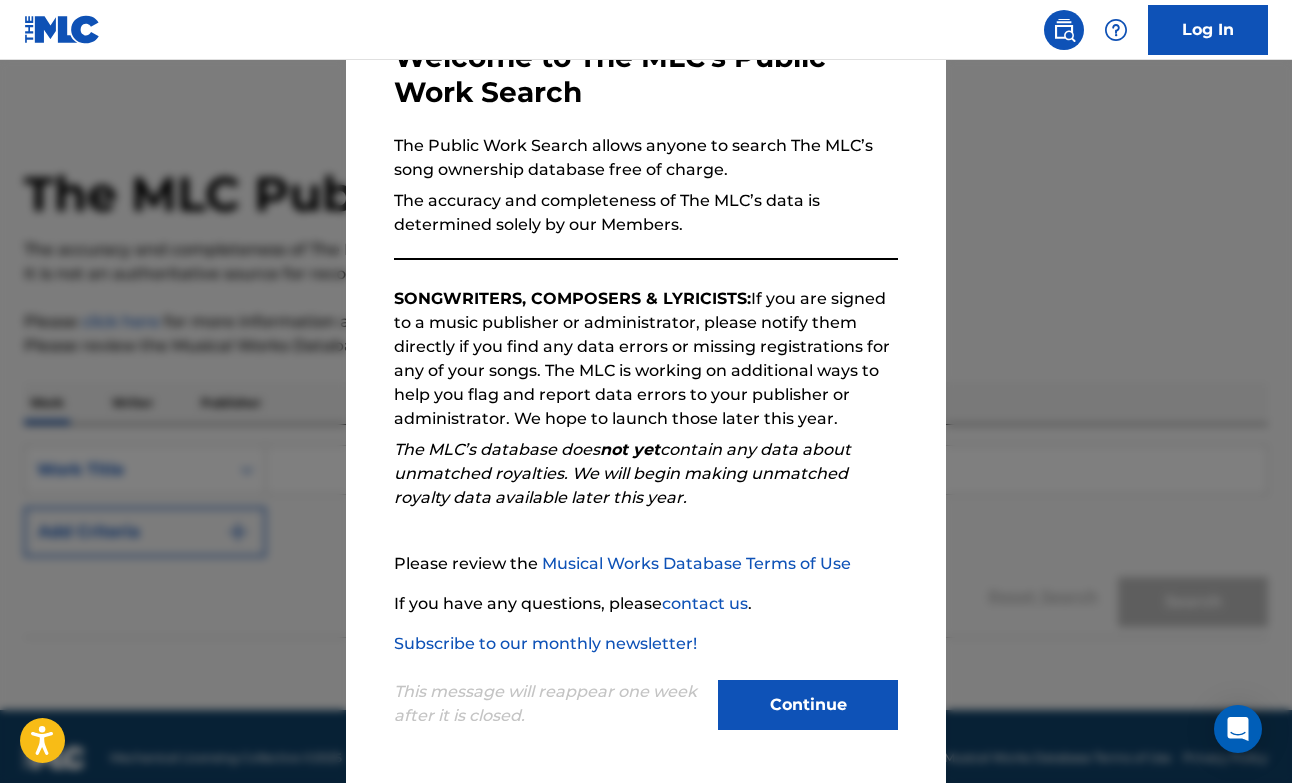 scroll, scrollTop: 132, scrollLeft: 0, axis: vertical 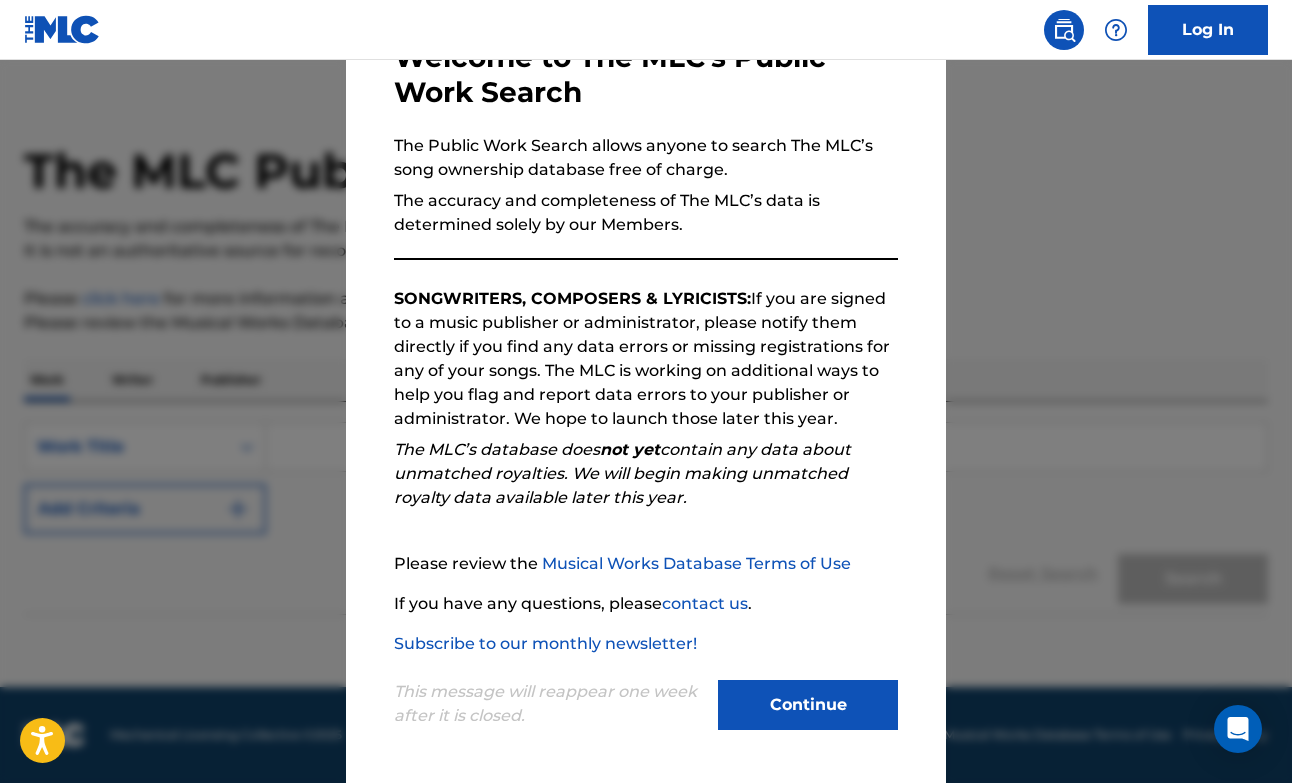 click on "Continue" at bounding box center [808, 705] 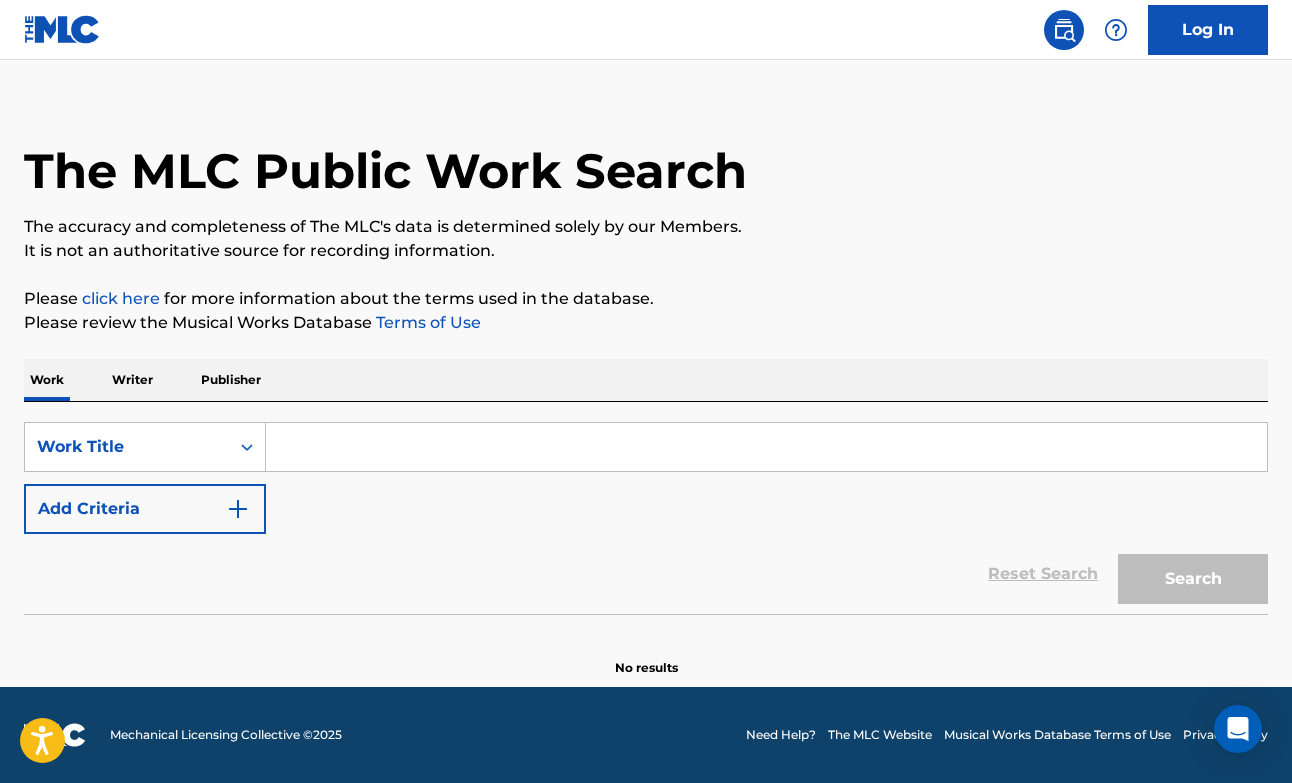 click on "Log In" at bounding box center (1208, 30) 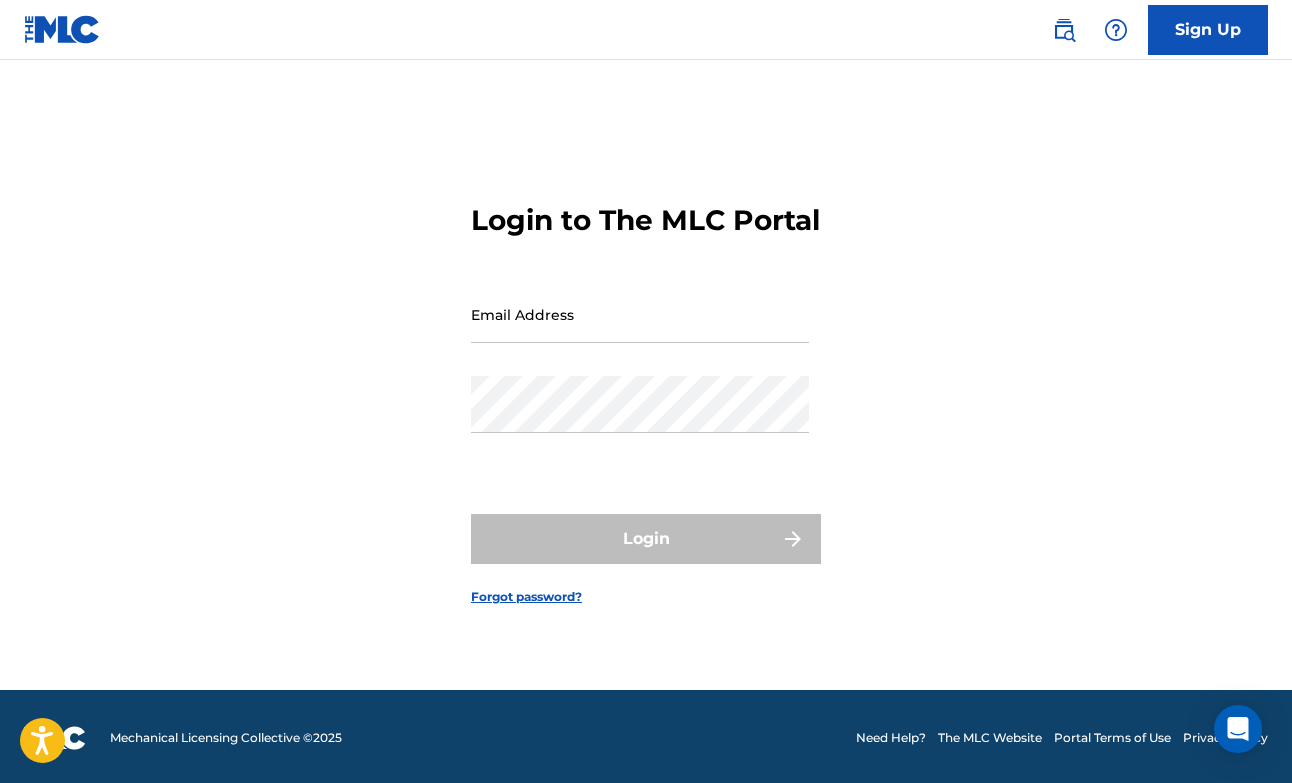 scroll, scrollTop: 0, scrollLeft: 0, axis: both 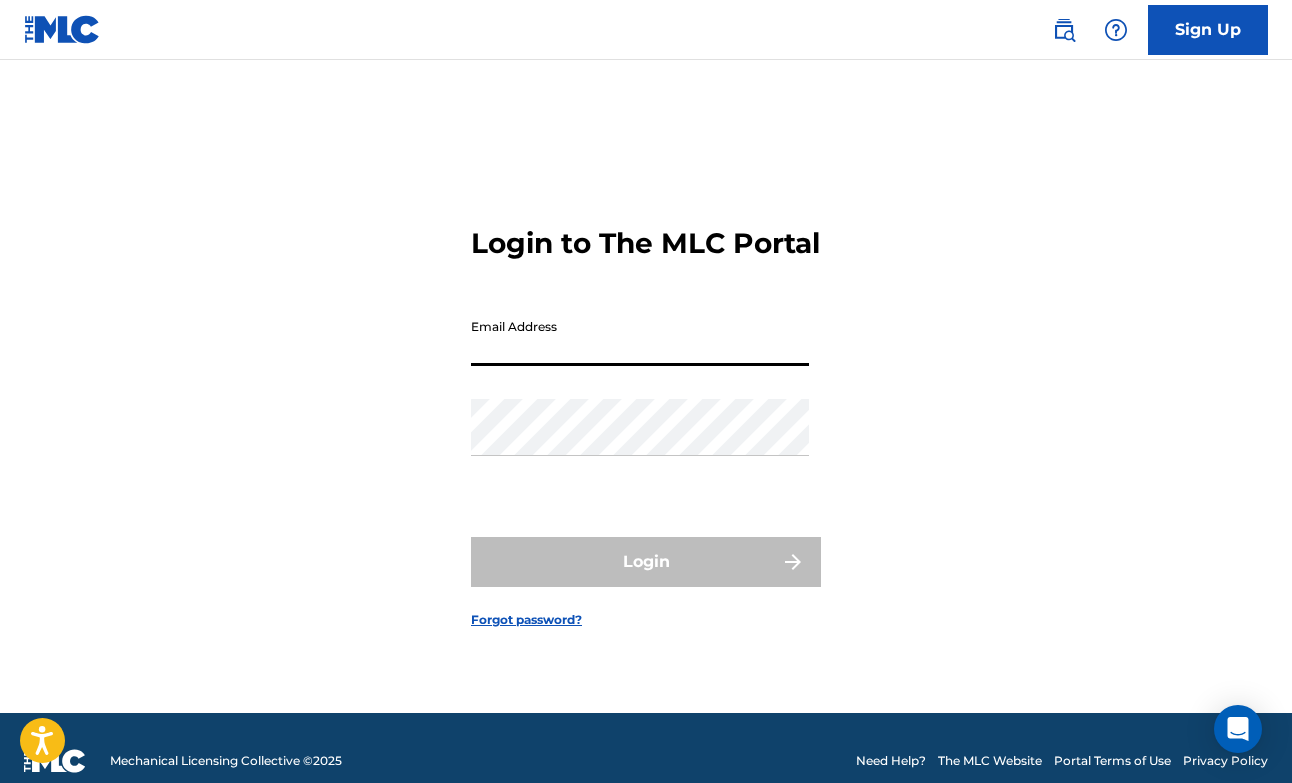 click on "Email Address" at bounding box center (640, 337) 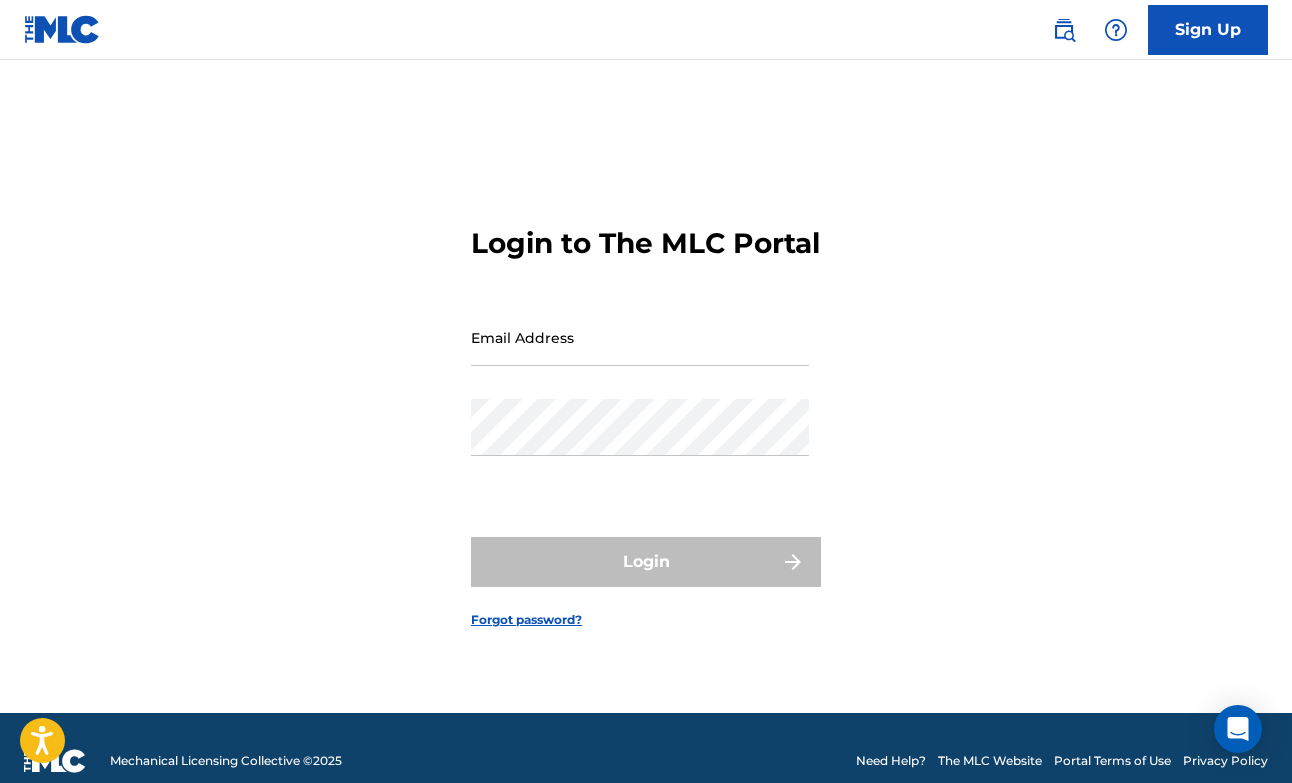 click on "Email Address" at bounding box center [640, 337] 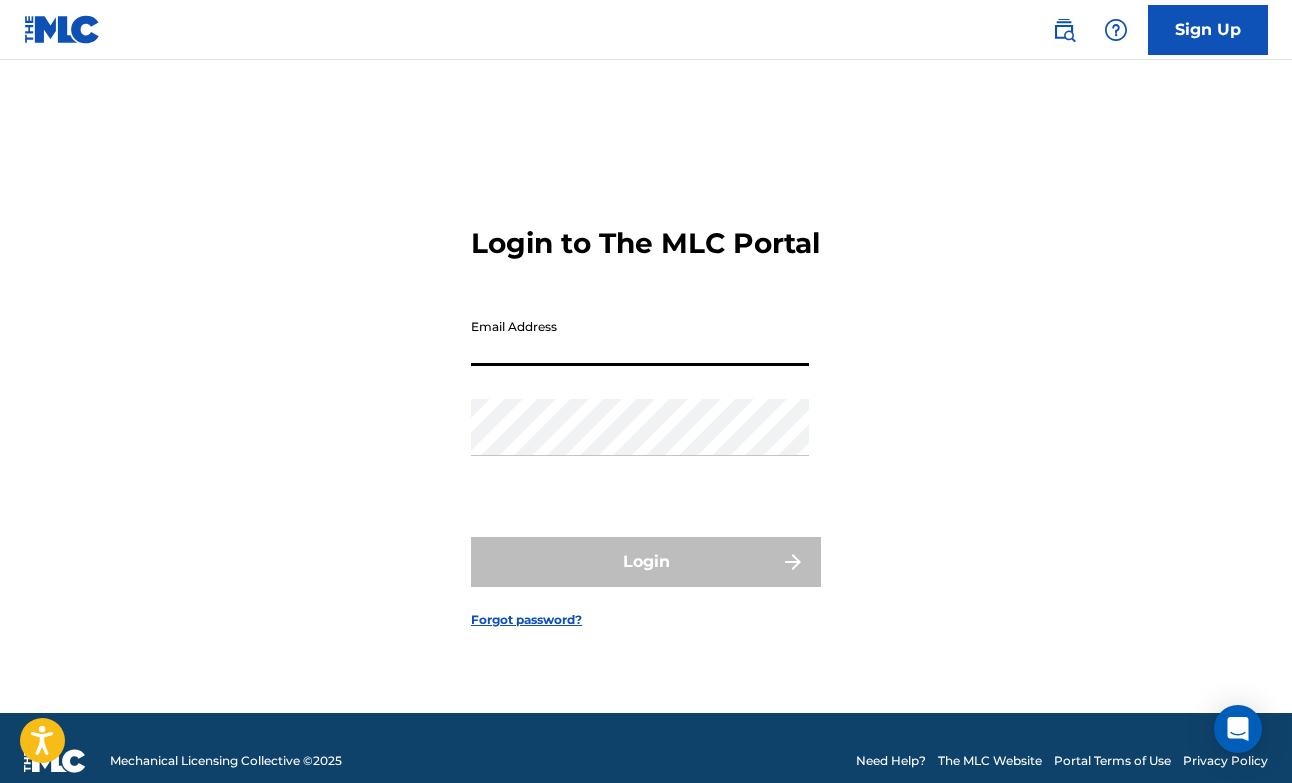 click on "Email Address" at bounding box center [640, 337] 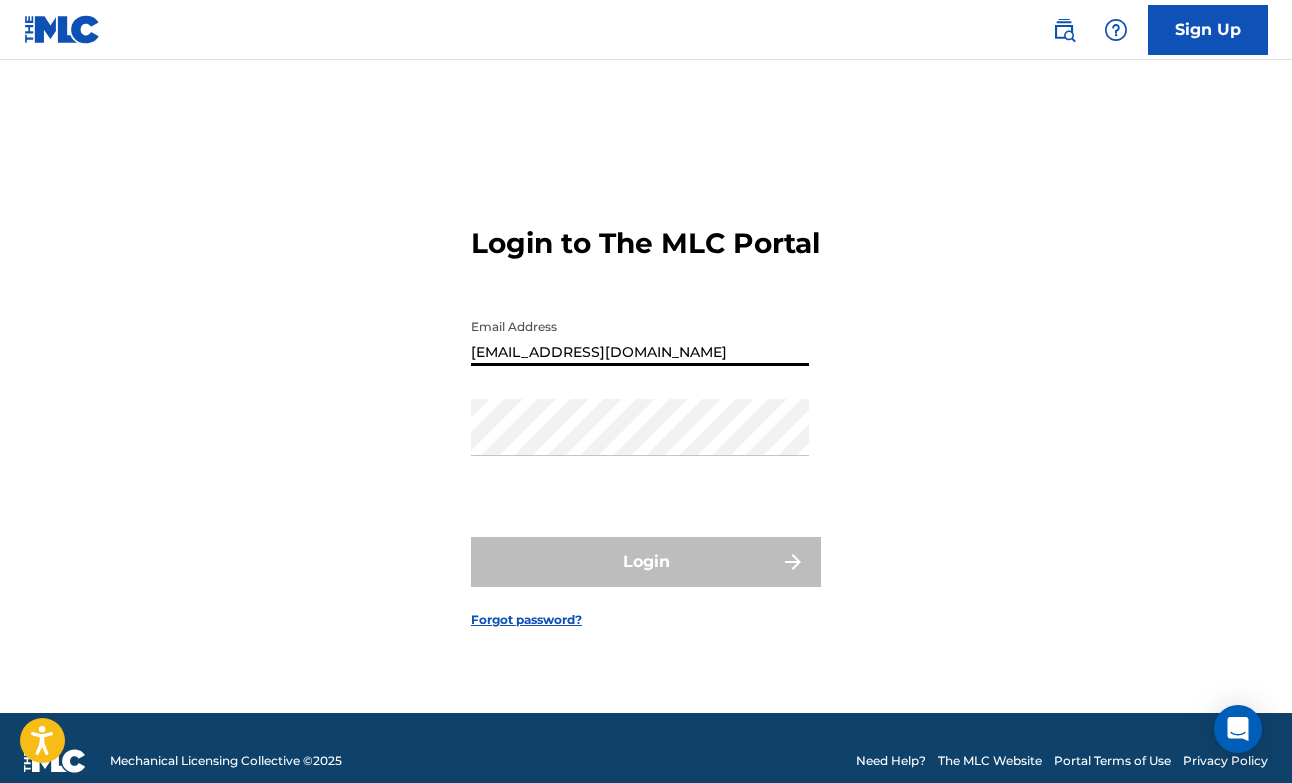 type on "[EMAIL_ADDRESS][DOMAIN_NAME]" 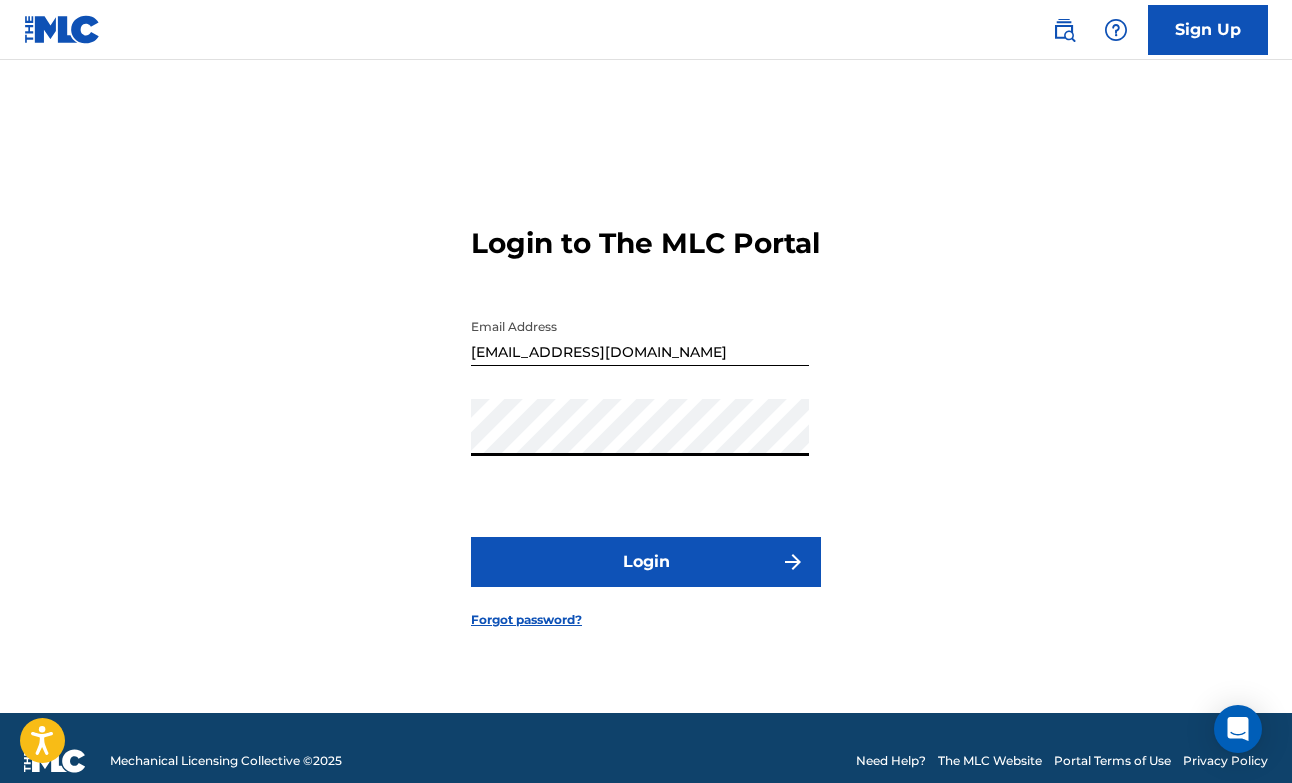 click on "Login" at bounding box center (646, 562) 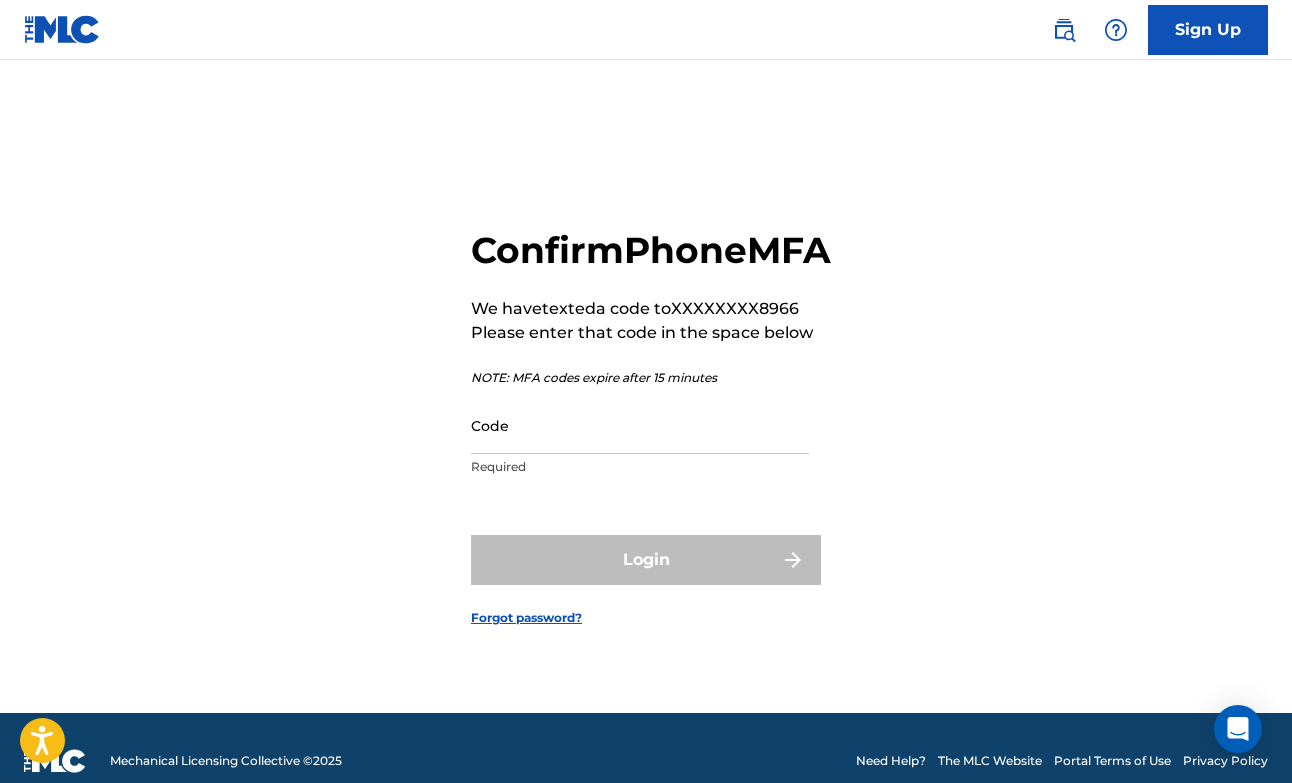 click on "We have  texted   a code to  XXXXXXXX8966" at bounding box center [651, 309] 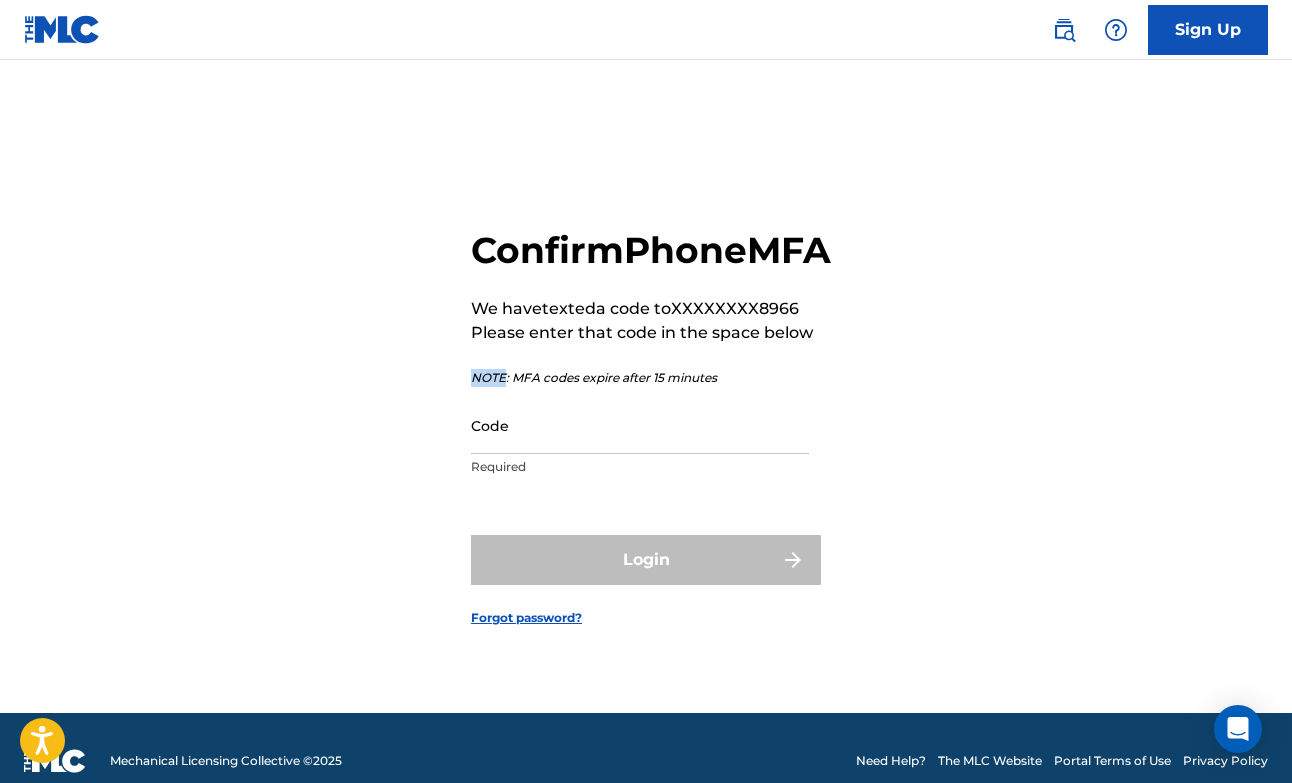 click on "Confirm  Phone   MFA We have  texted   a code to  XXXXXXXX8966 Please enter that code in the space below NOTE: MFA codes expire after 15 minutes Code Required" at bounding box center (651, 357) 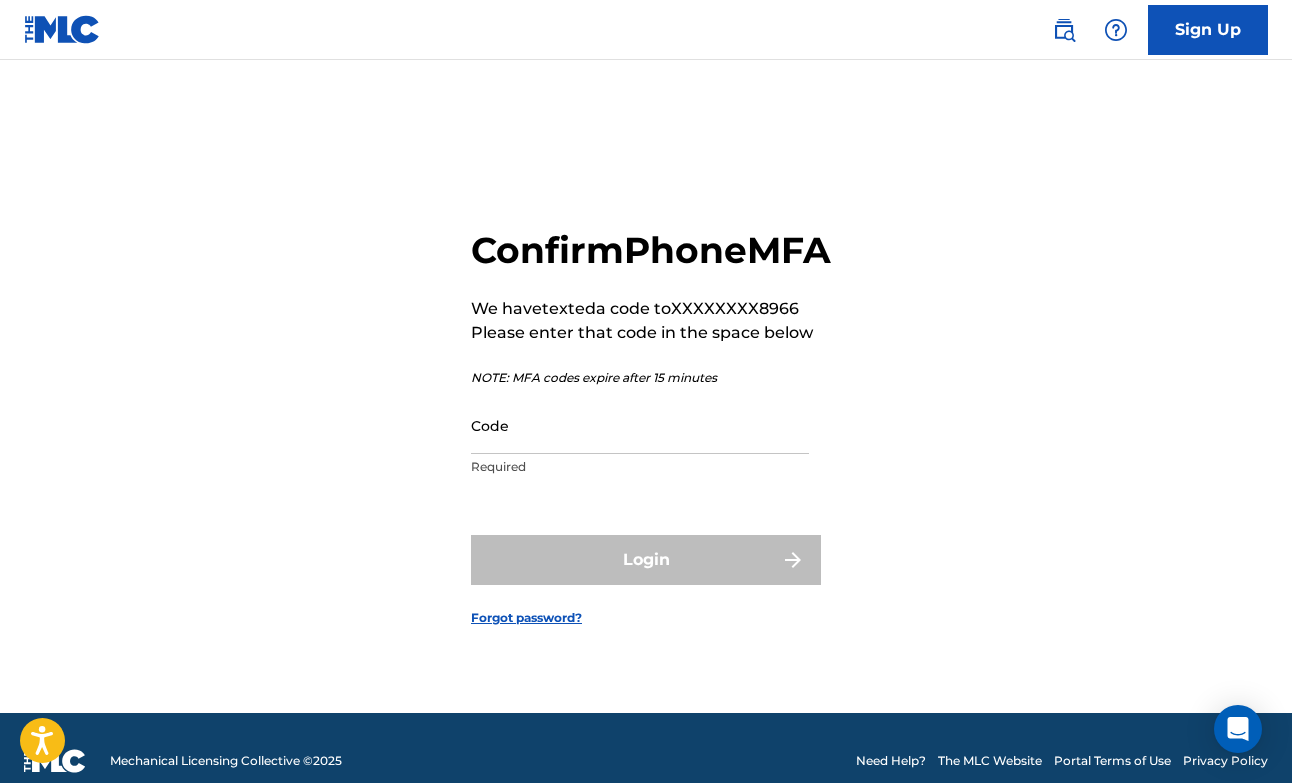 click on "Code" at bounding box center [640, 425] 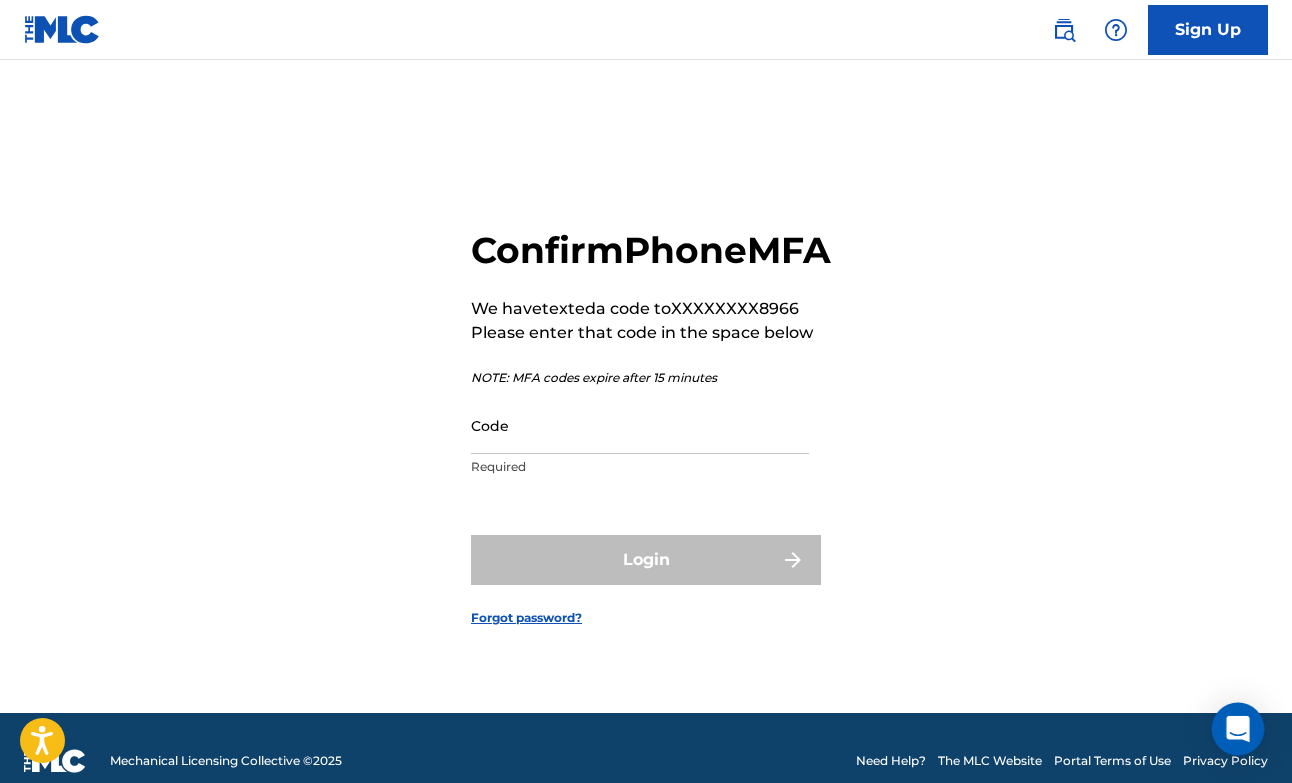 click at bounding box center (1238, 729) 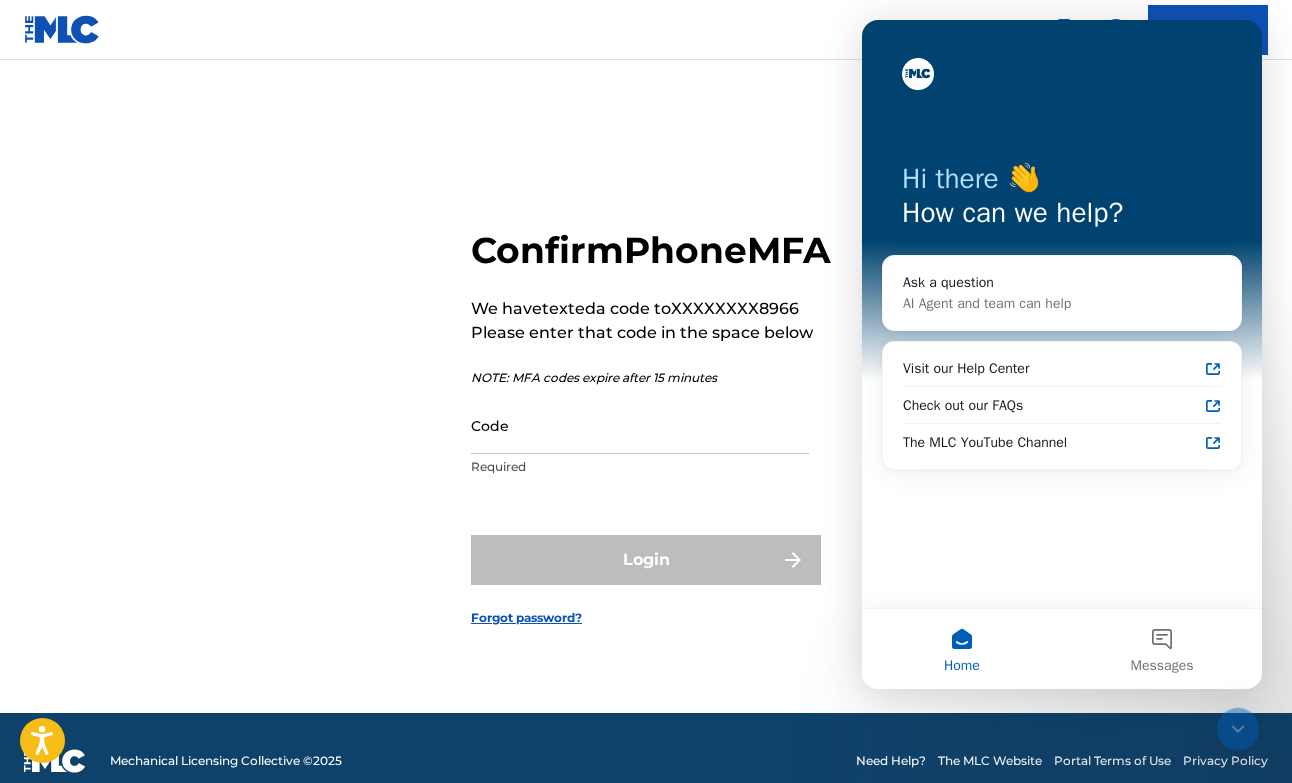 scroll, scrollTop: 0, scrollLeft: 0, axis: both 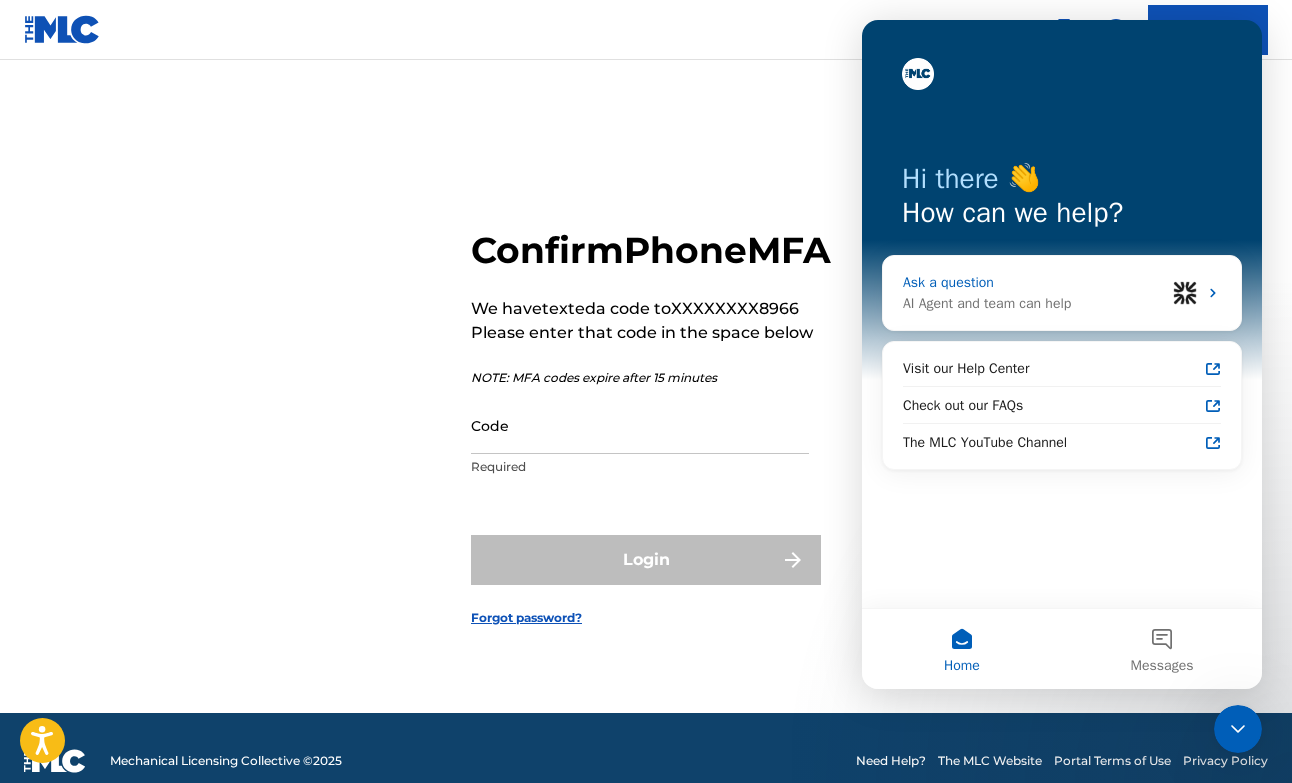 click on "Ask a question" at bounding box center [1034, 282] 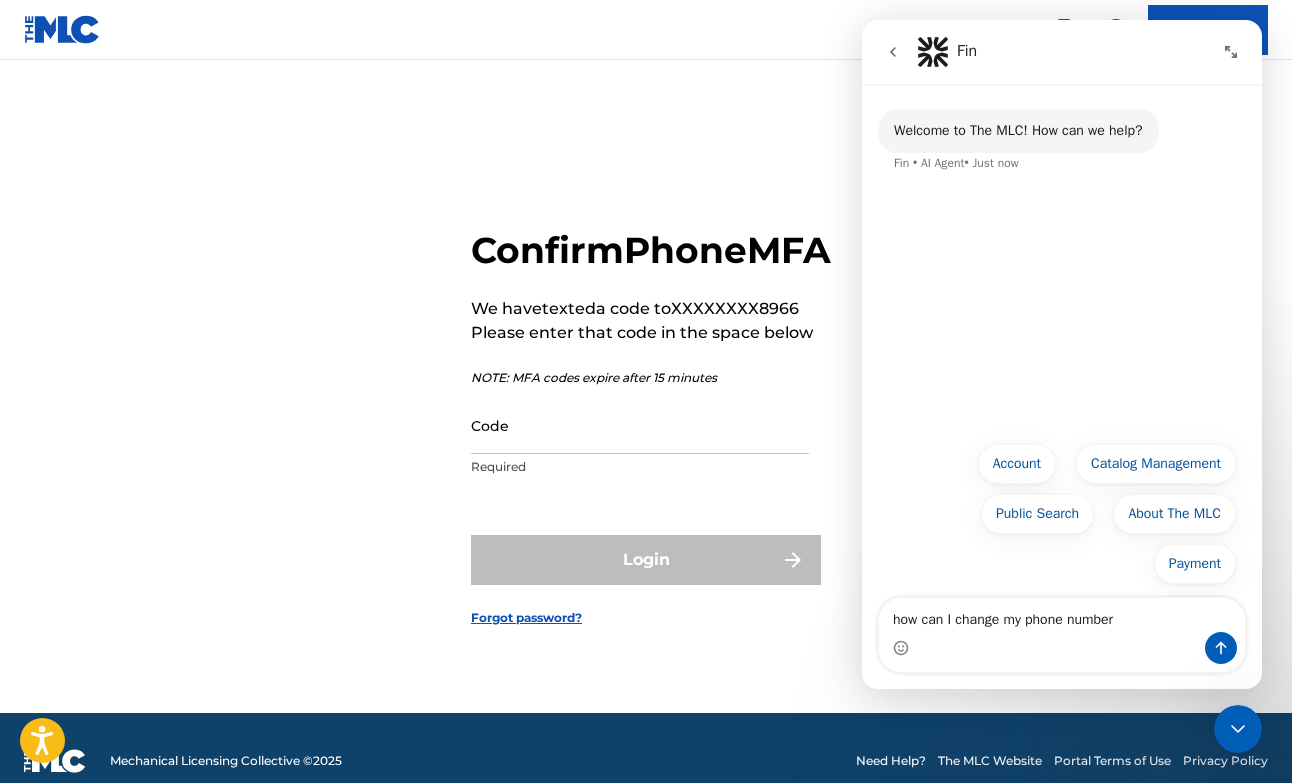 type on "how can I change my phone number" 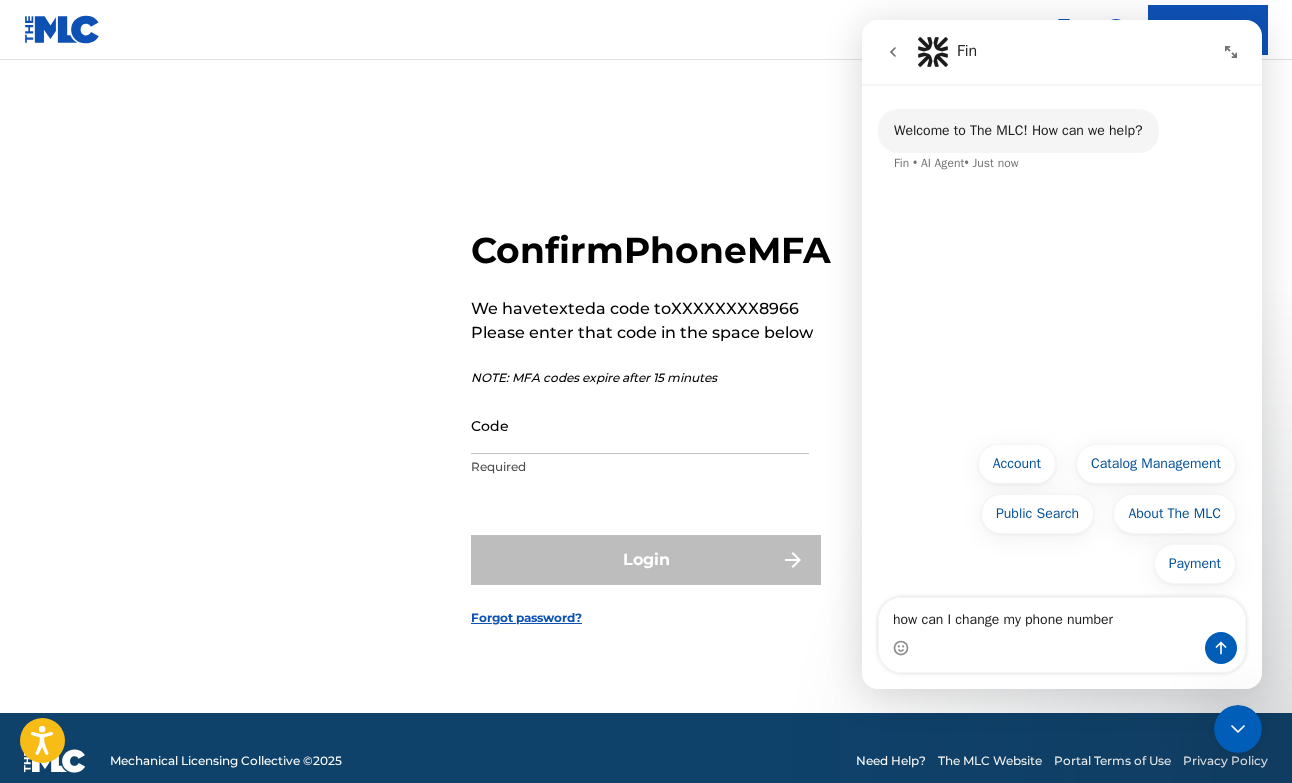 type 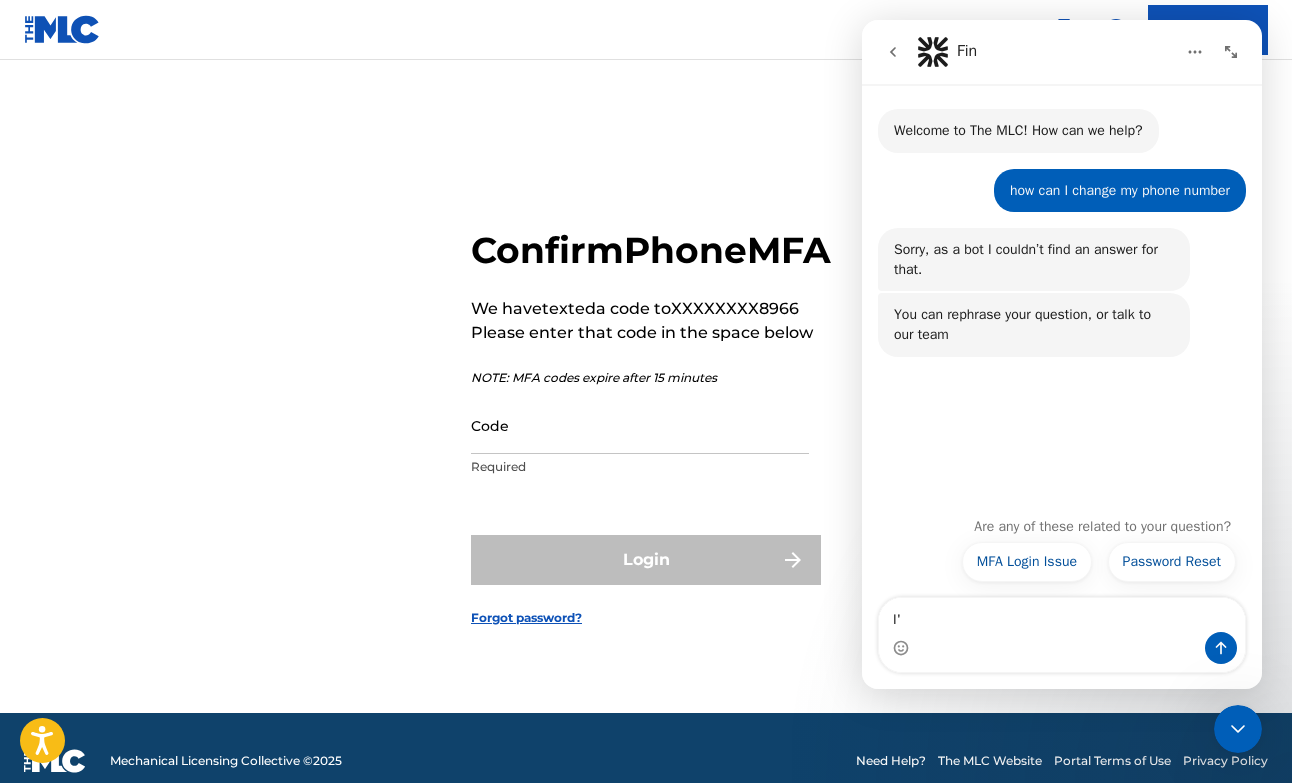 type on "I" 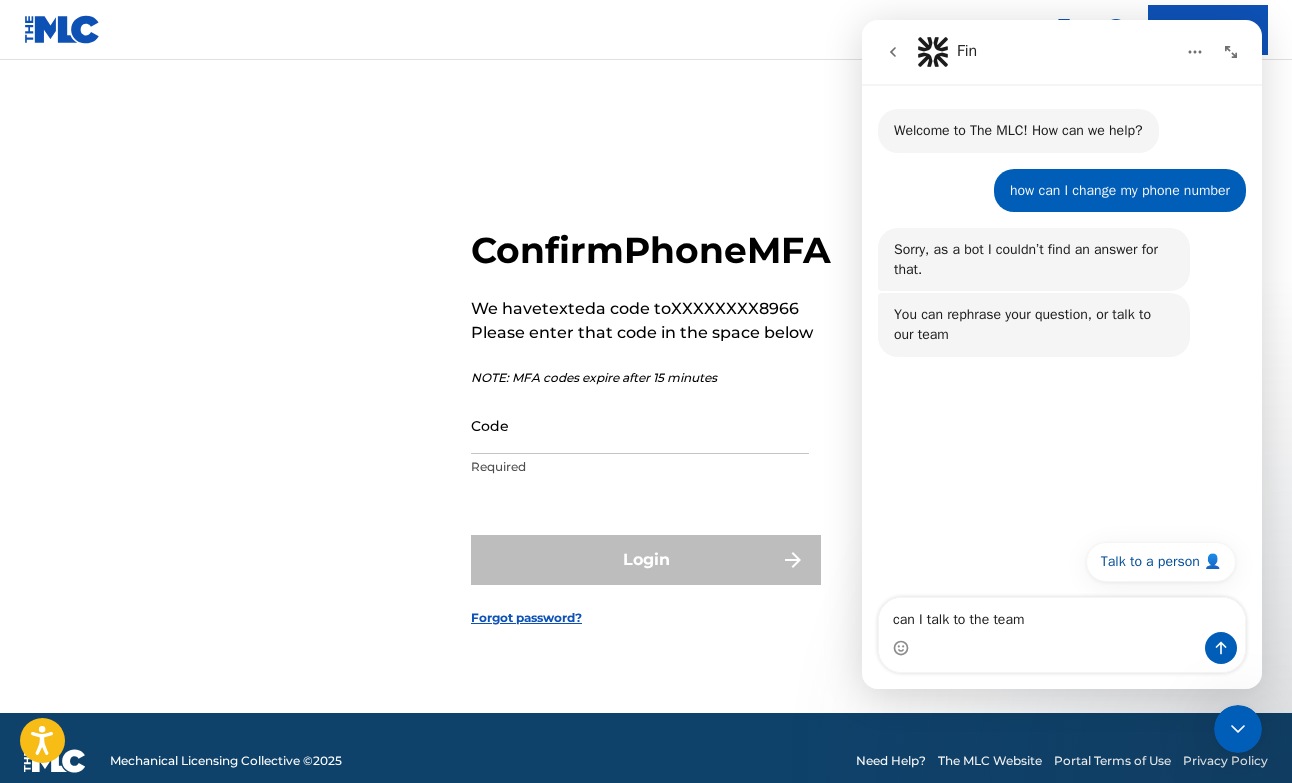 type on "can I talk to the team" 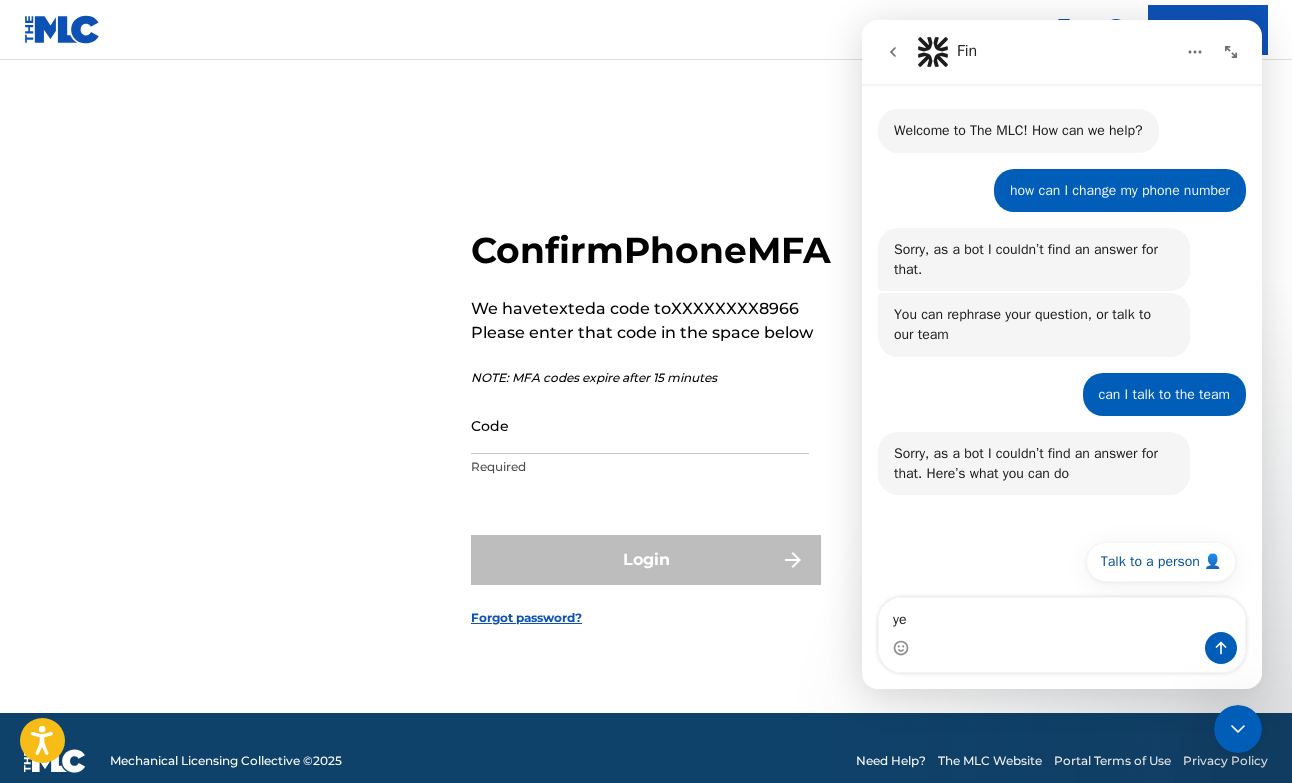 type on "yes" 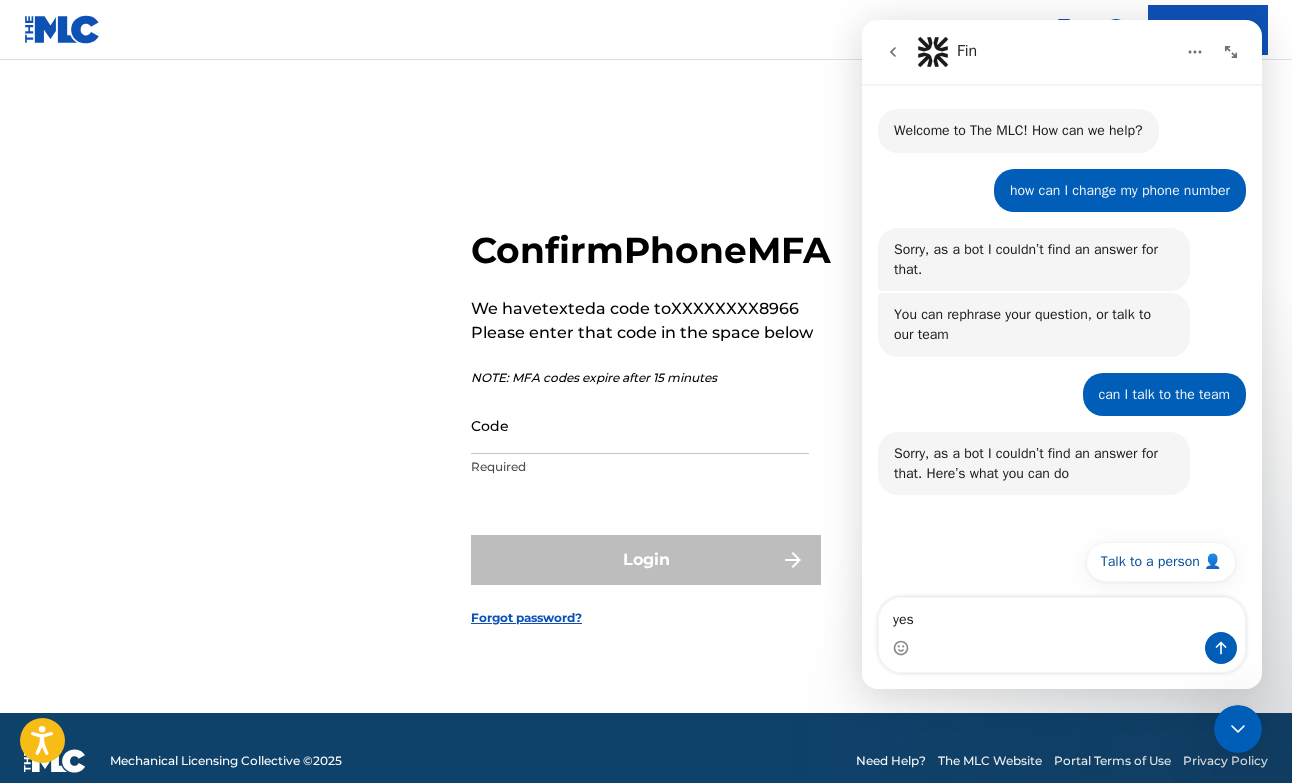 type 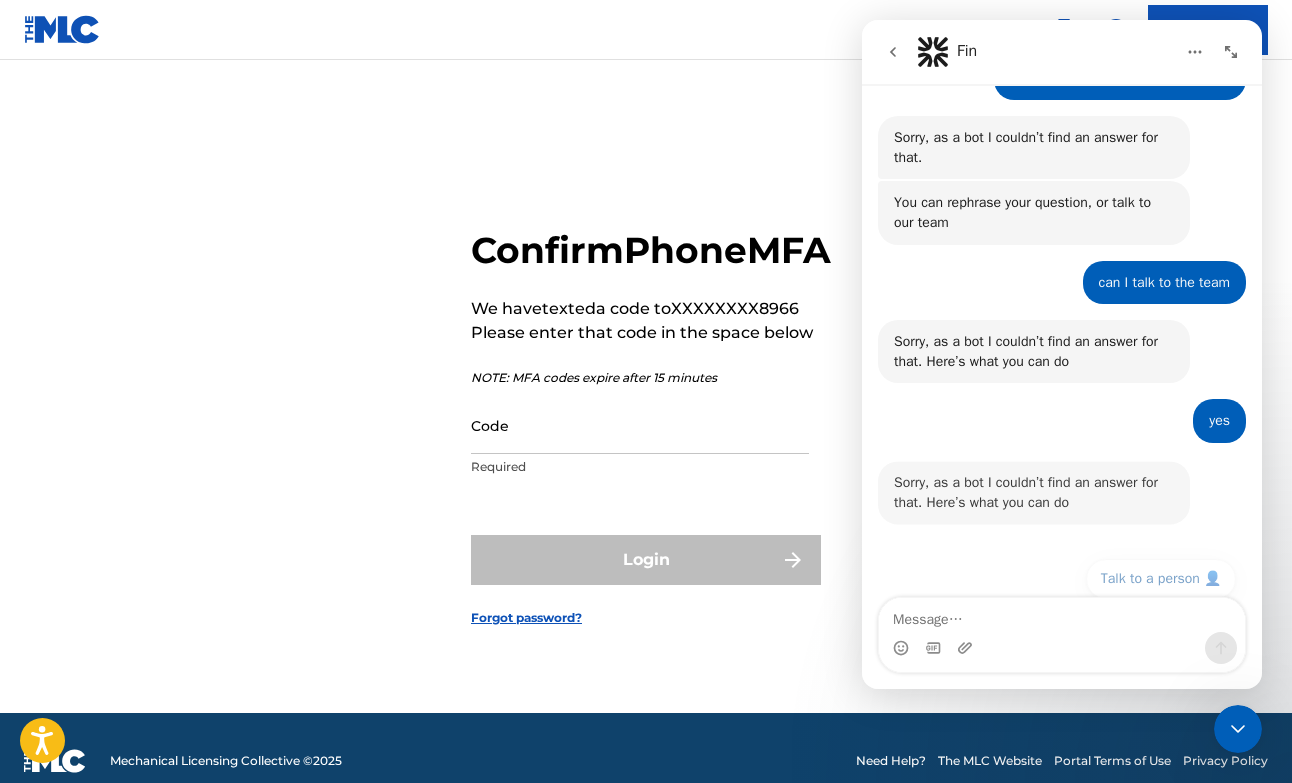 scroll, scrollTop: 122, scrollLeft: 0, axis: vertical 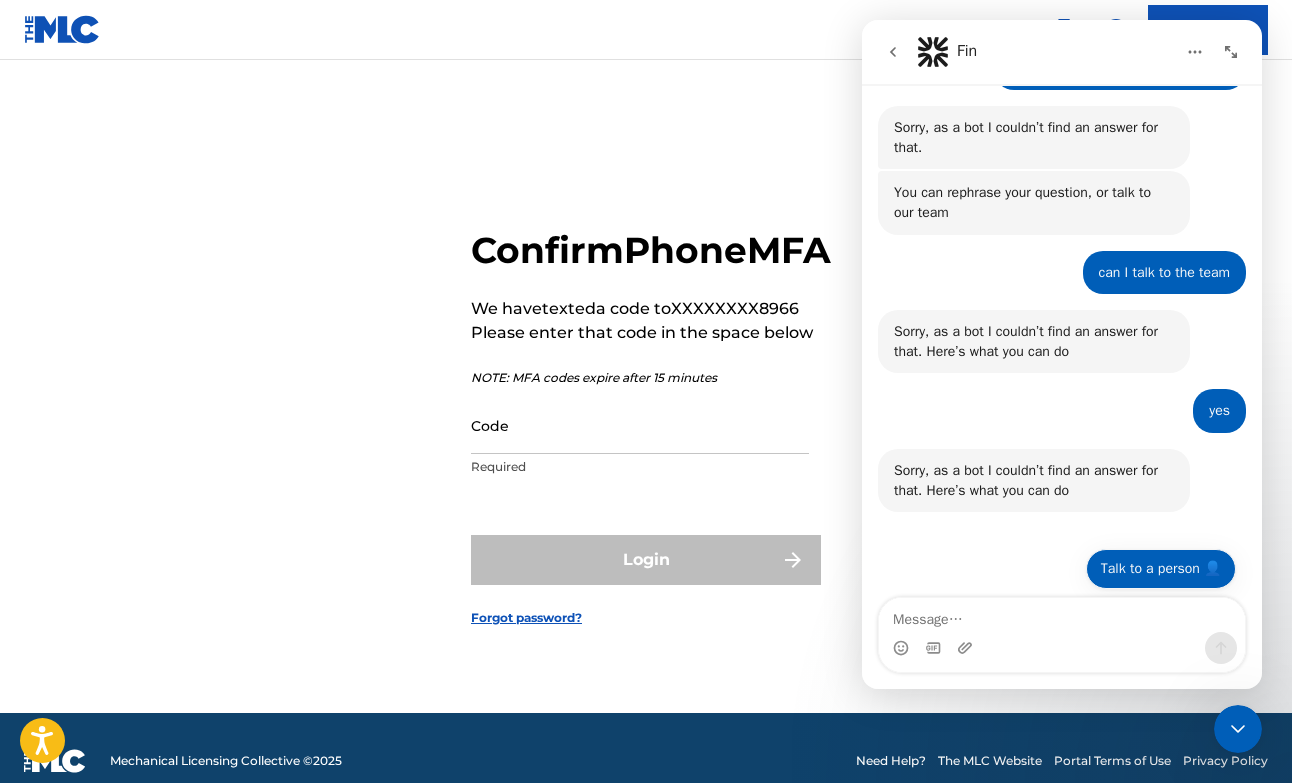 click on "Talk to a person 👤" at bounding box center [1161, 569] 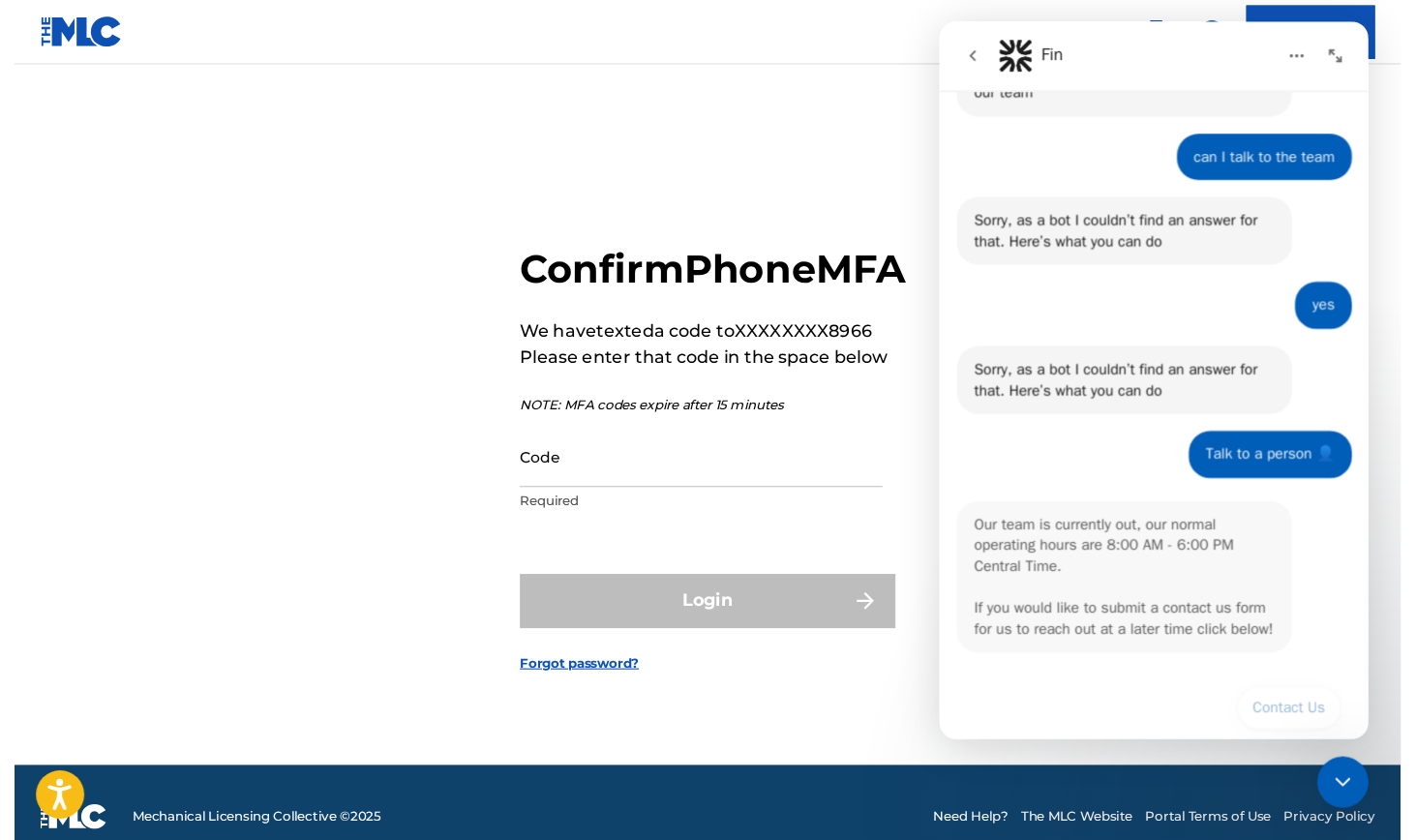 scroll, scrollTop: 273, scrollLeft: 0, axis: vertical 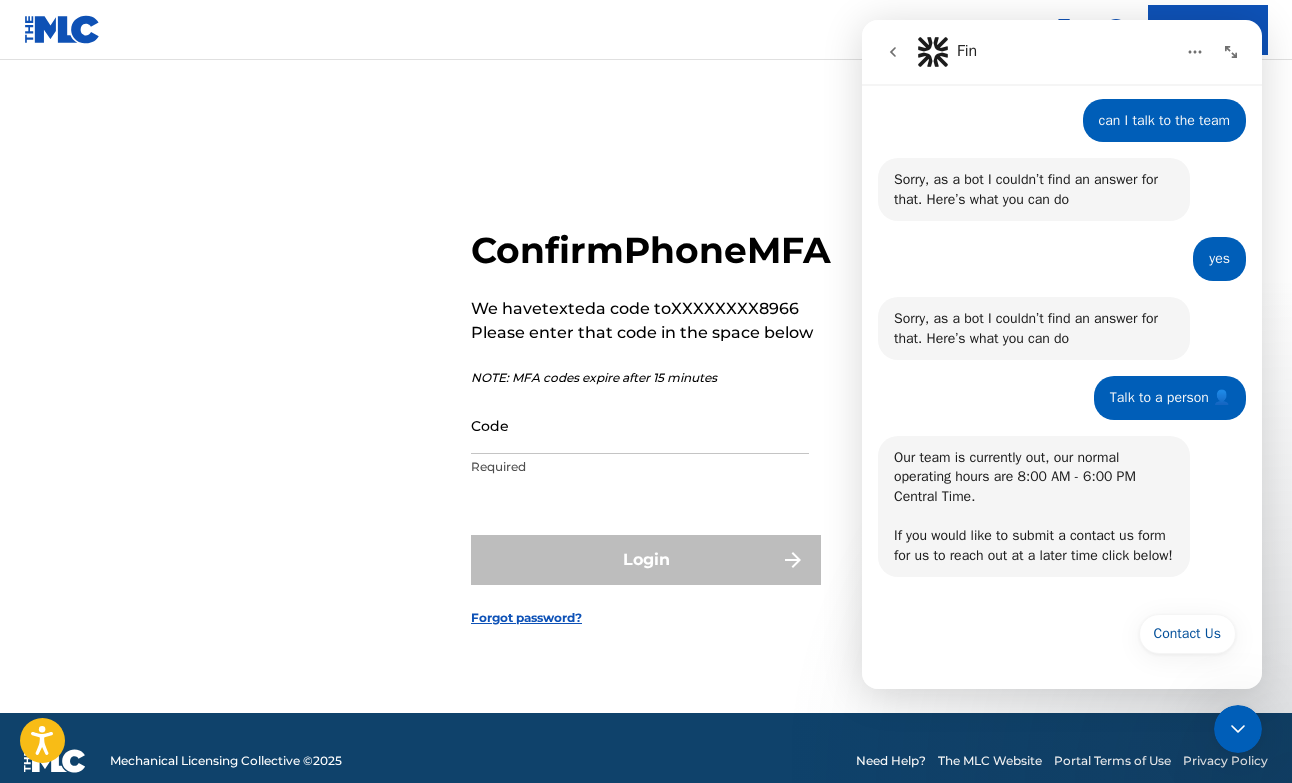 drag, startPoint x: 292, startPoint y: 18, endPoint x: 247, endPoint y: 36, distance: 48.466484 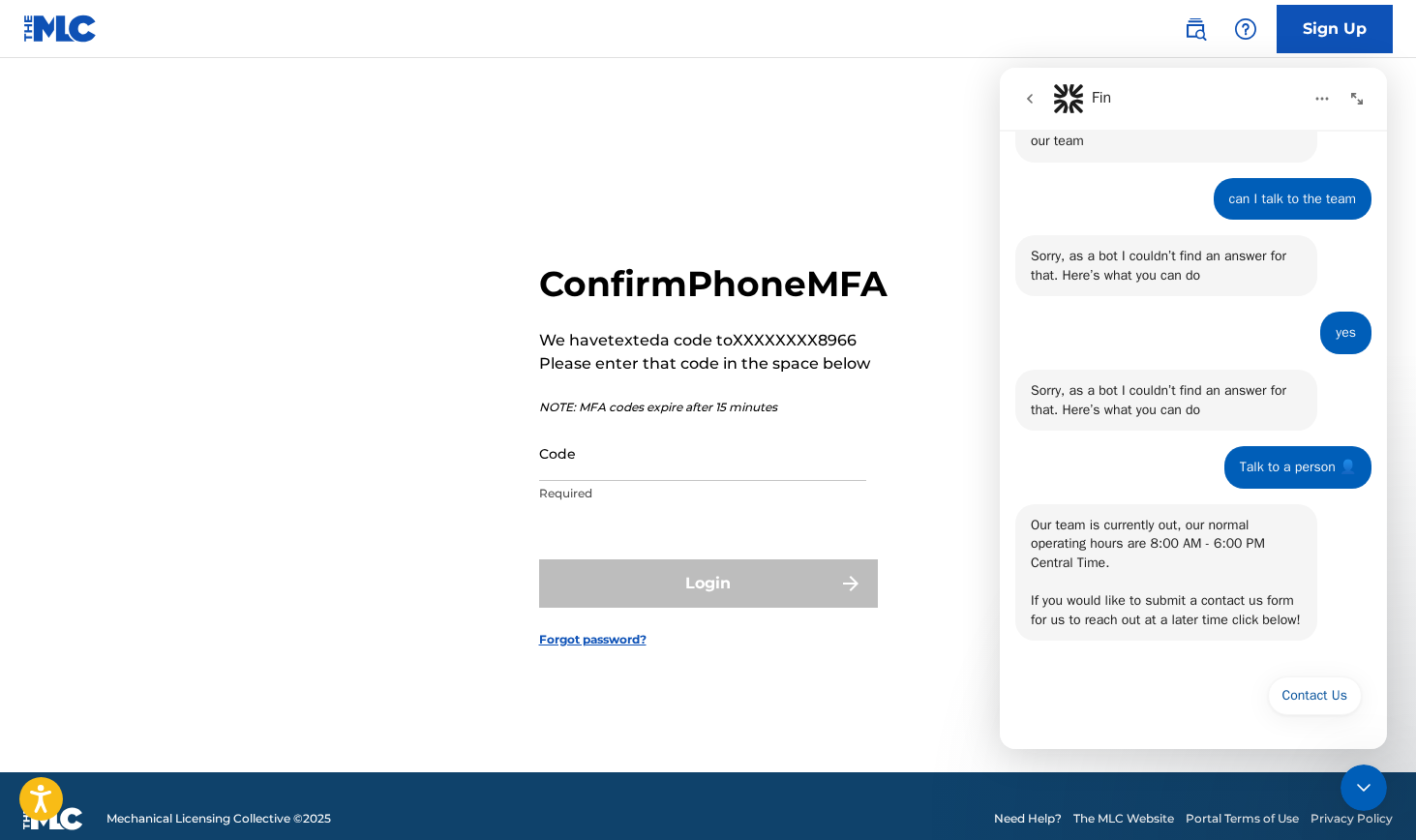 scroll, scrollTop: 239, scrollLeft: 0, axis: vertical 